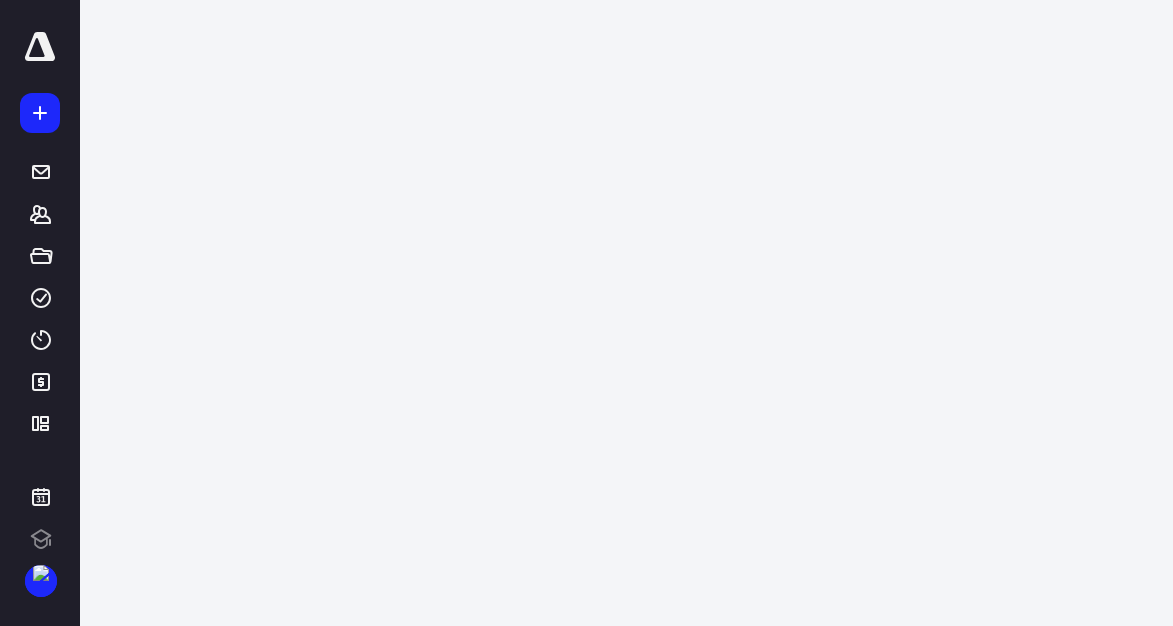 scroll, scrollTop: 0, scrollLeft: 0, axis: both 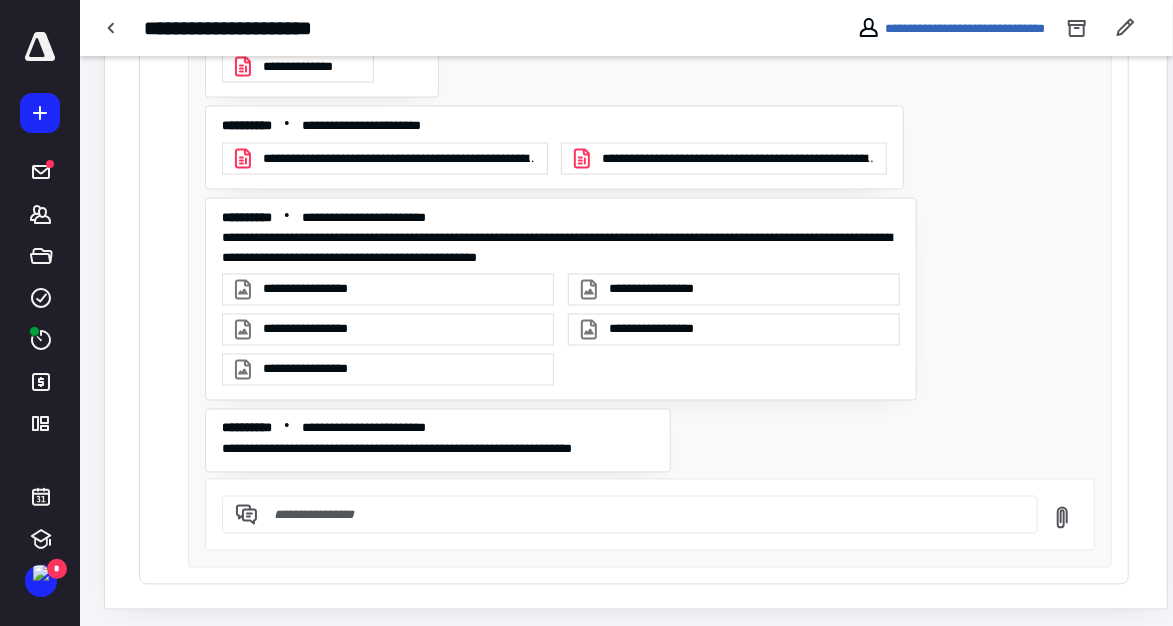 click at bounding box center [642, 515] 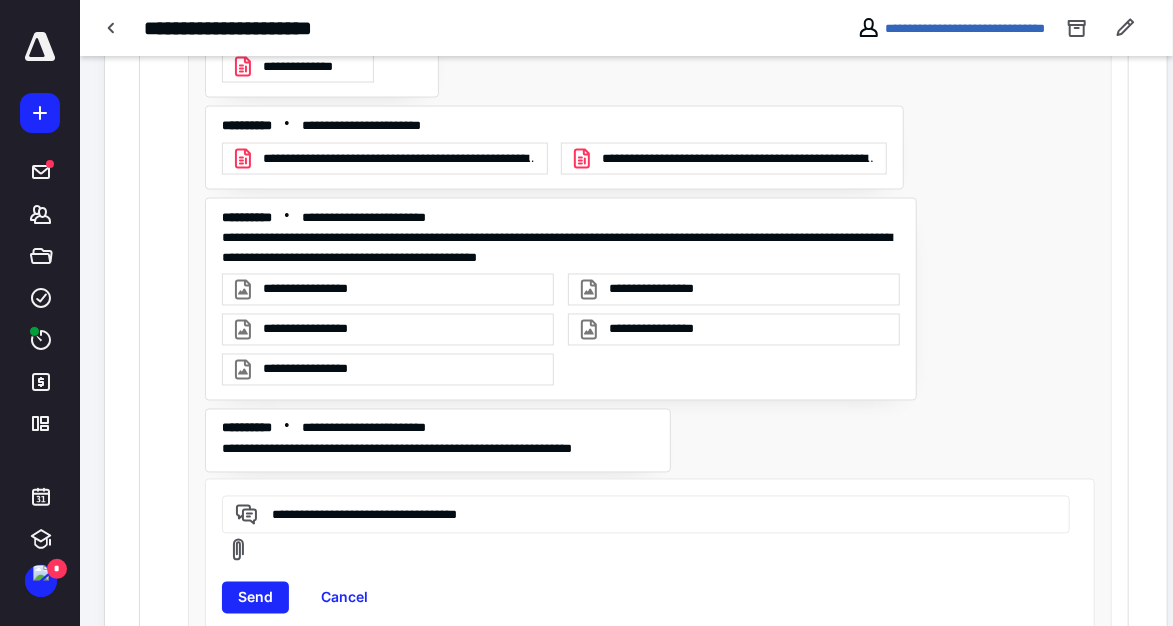 type on "**********" 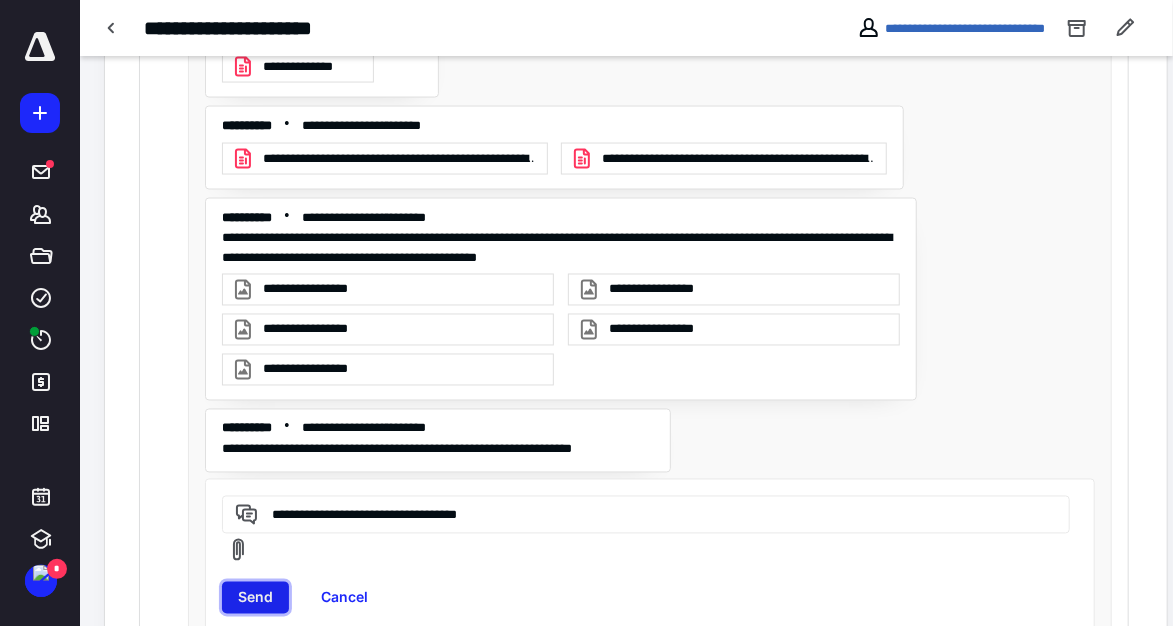 click on "Send" at bounding box center [255, 598] 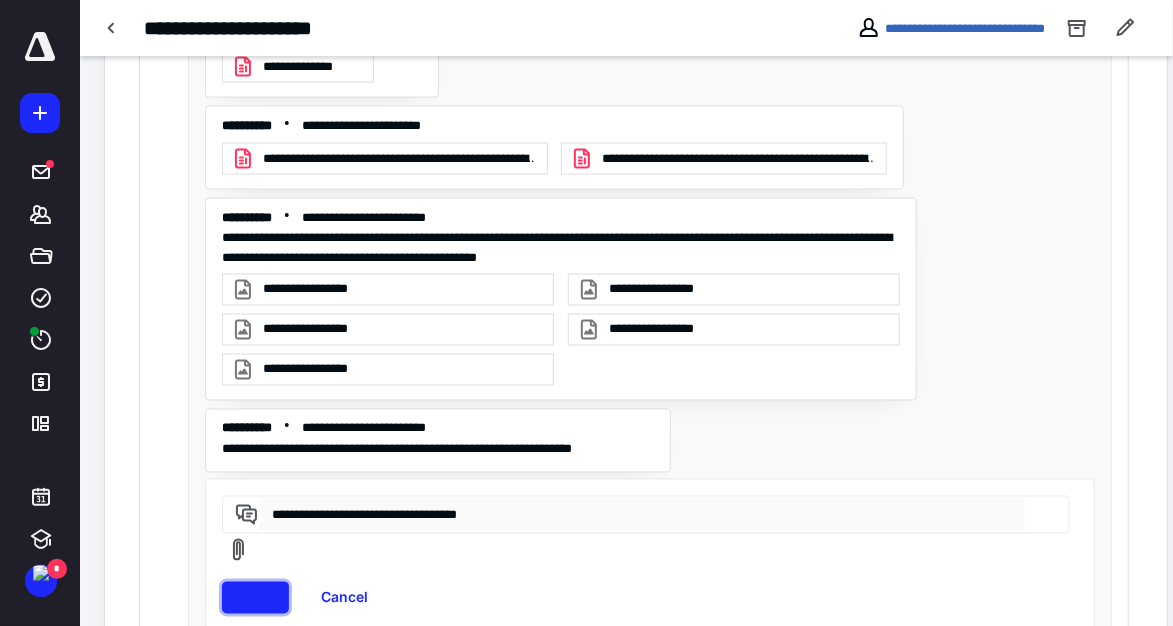 type 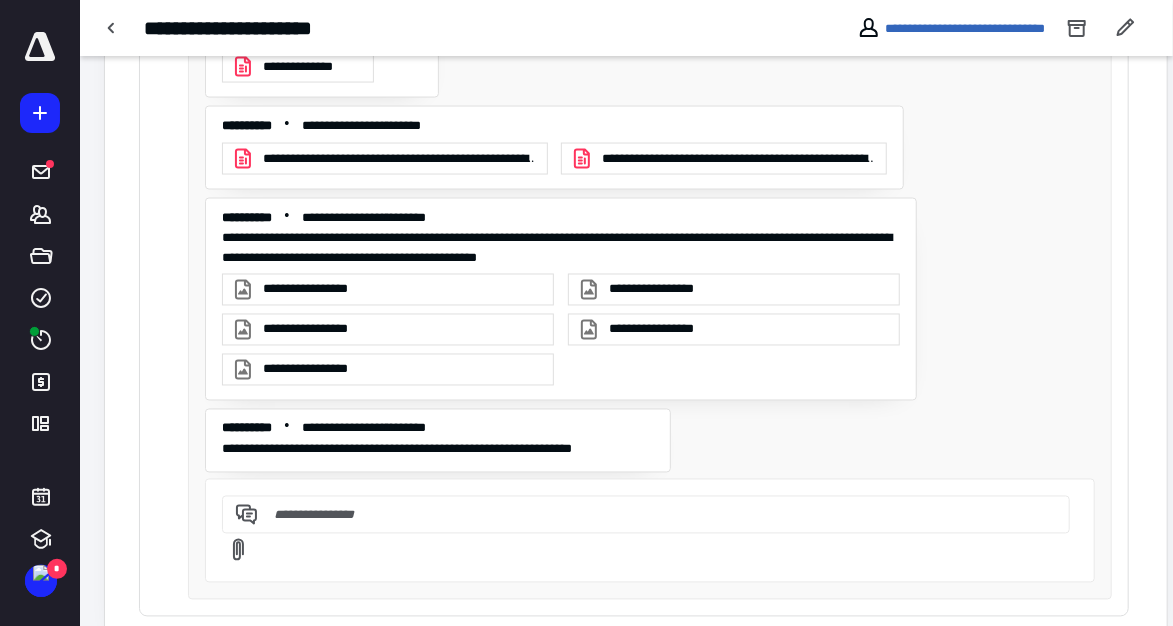 scroll, scrollTop: 891, scrollLeft: 0, axis: vertical 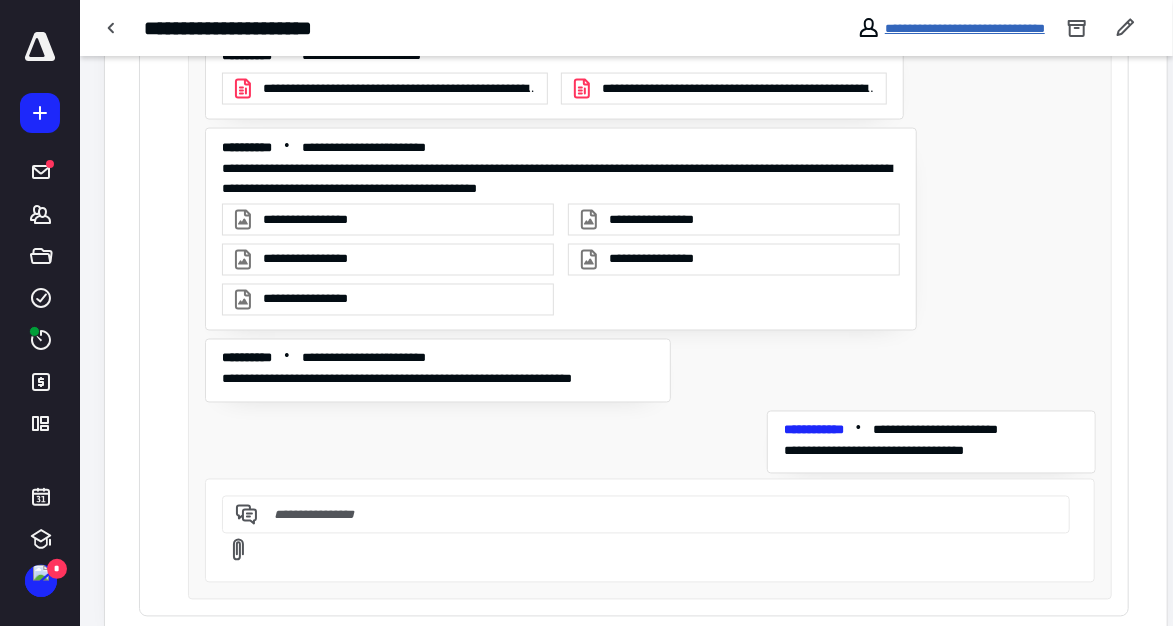 click on "**********" at bounding box center (965, 28) 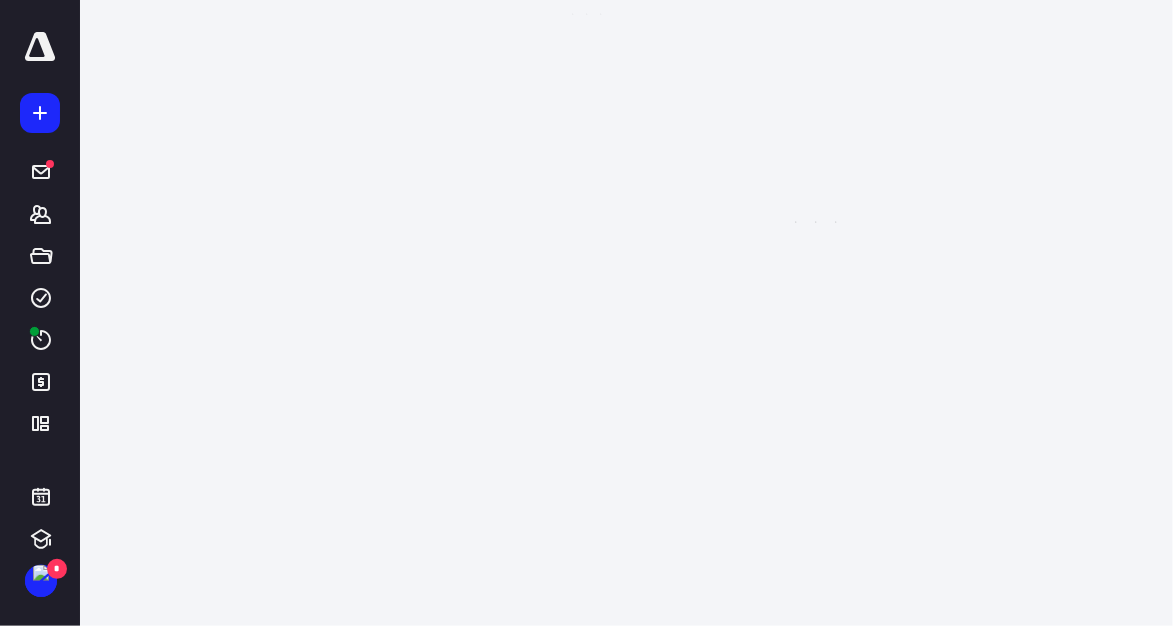 scroll, scrollTop: 0, scrollLeft: 0, axis: both 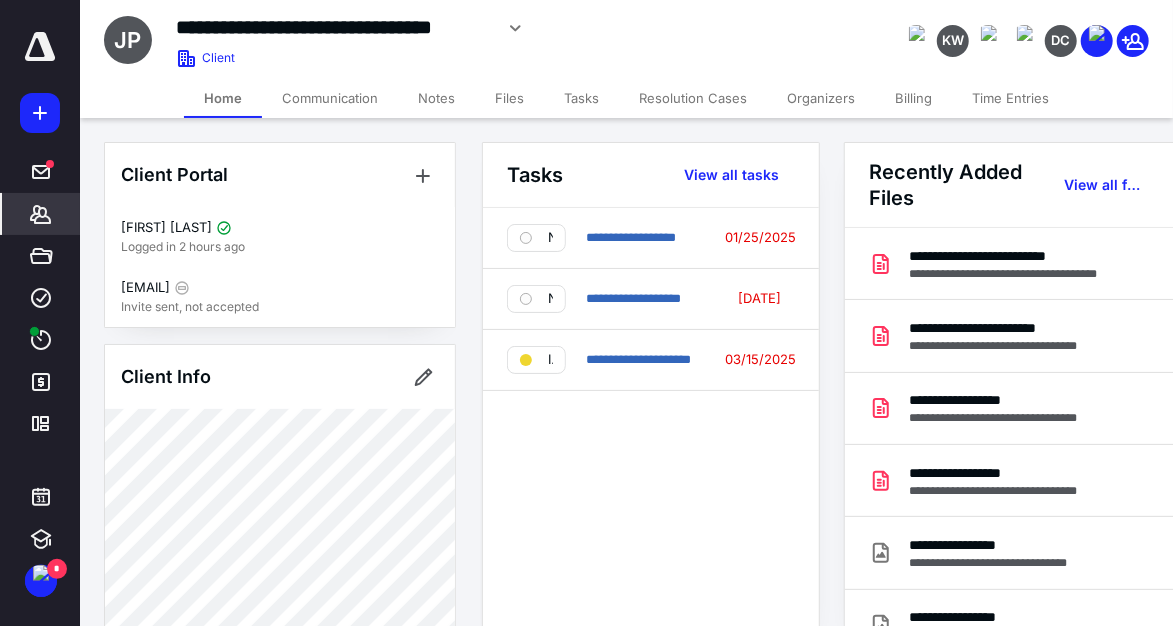 click on "Files" at bounding box center [509, 98] 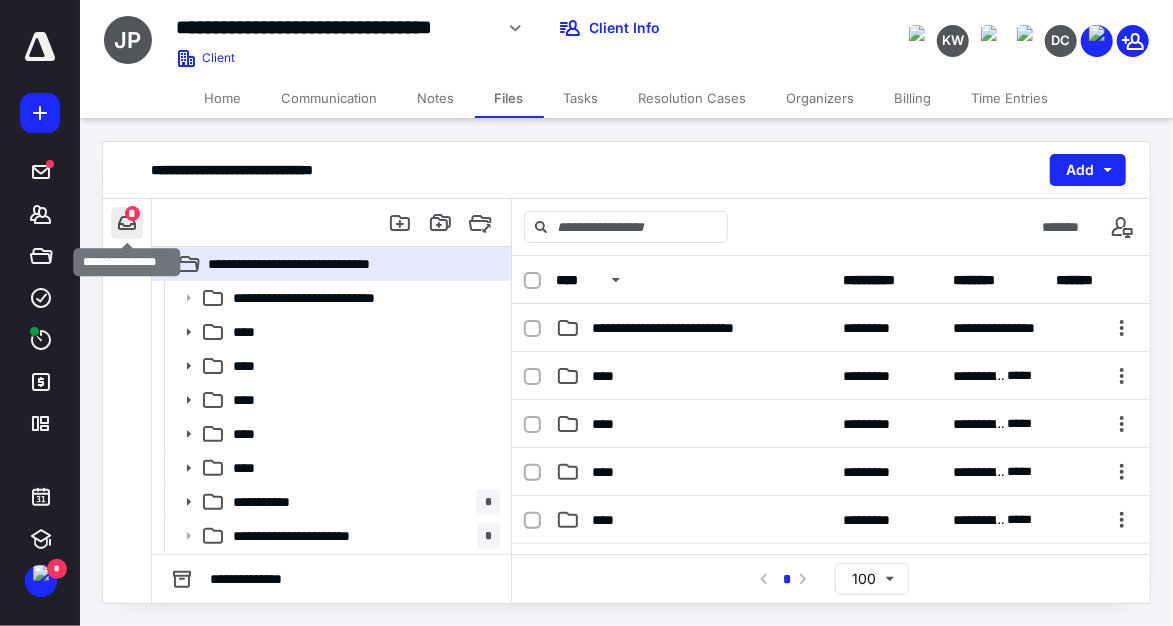 click at bounding box center (127, 223) 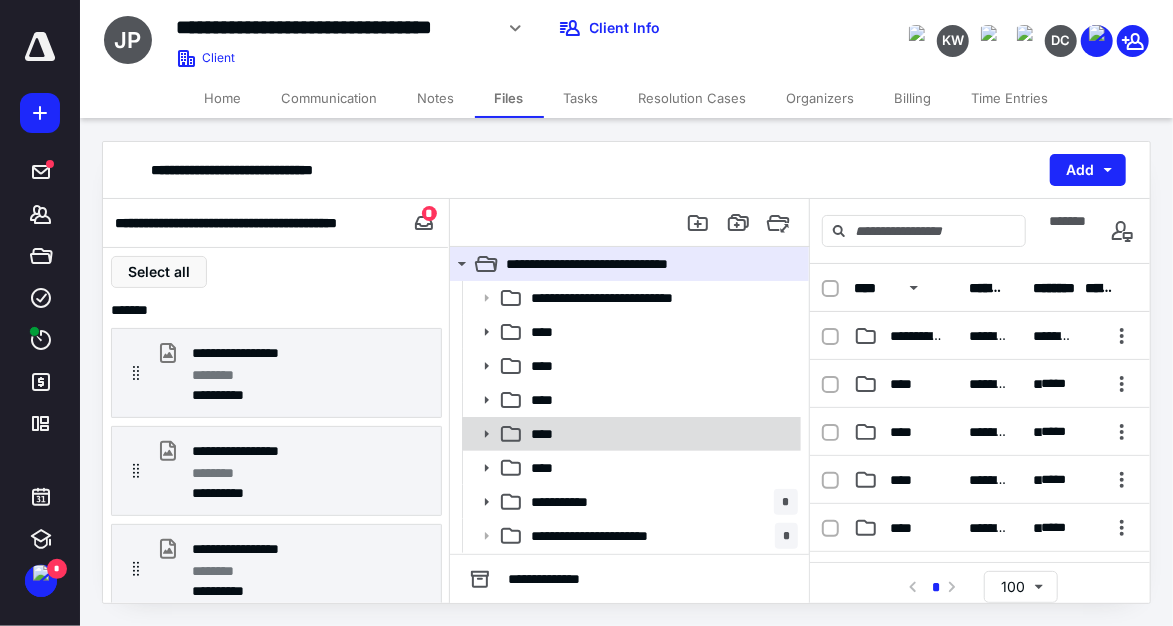 click 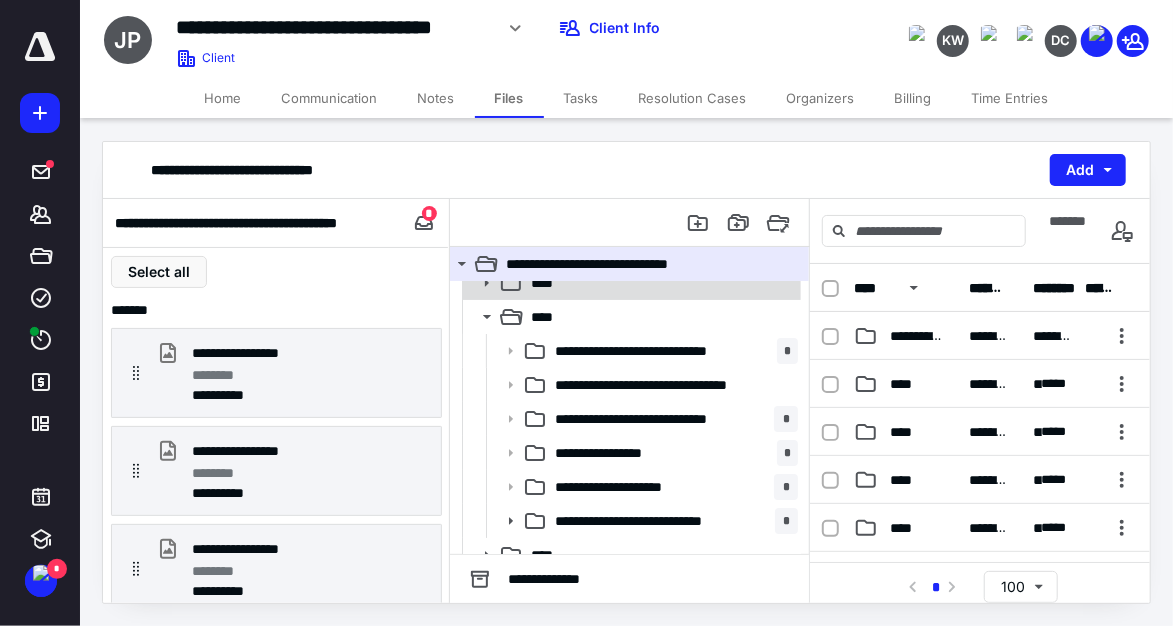 scroll, scrollTop: 187, scrollLeft: 0, axis: vertical 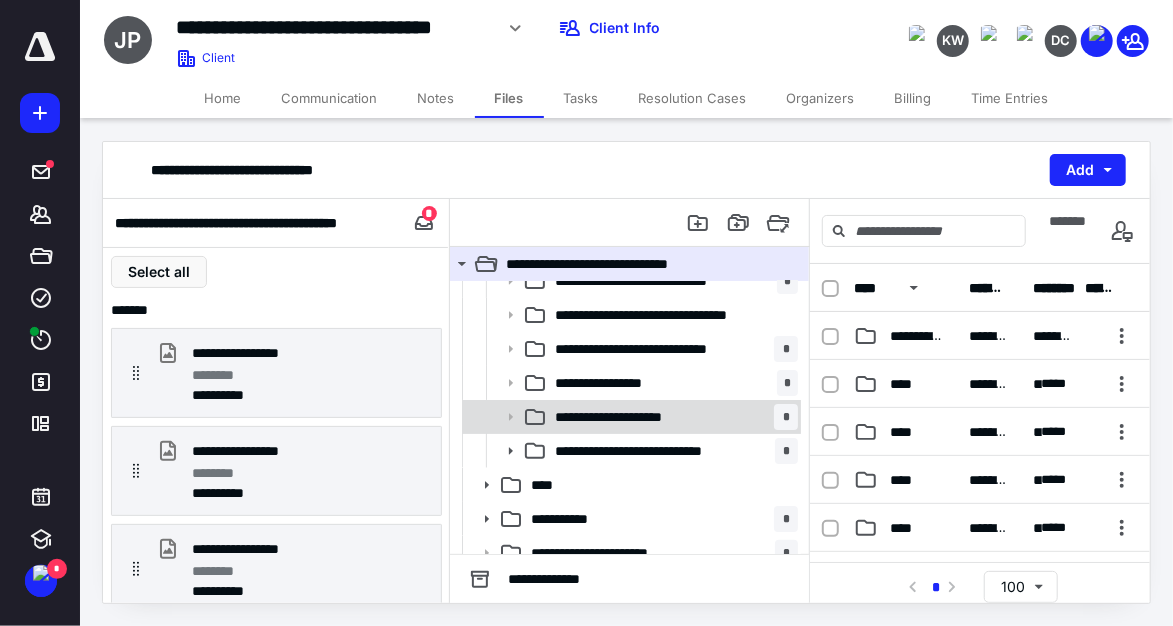 click 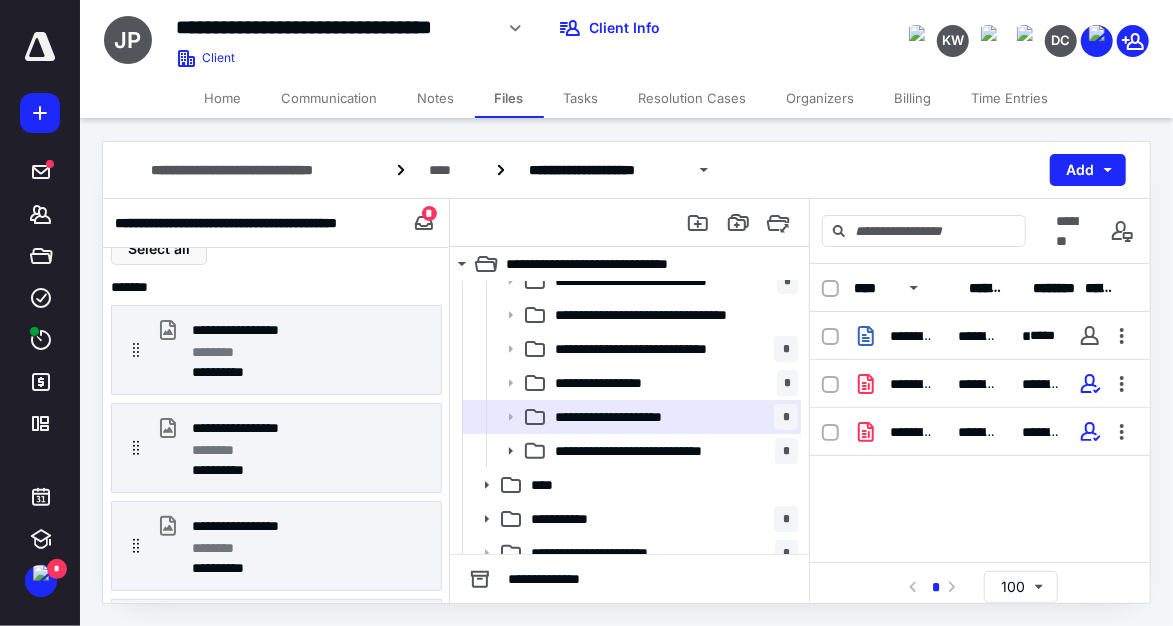 scroll, scrollTop: 18, scrollLeft: 0, axis: vertical 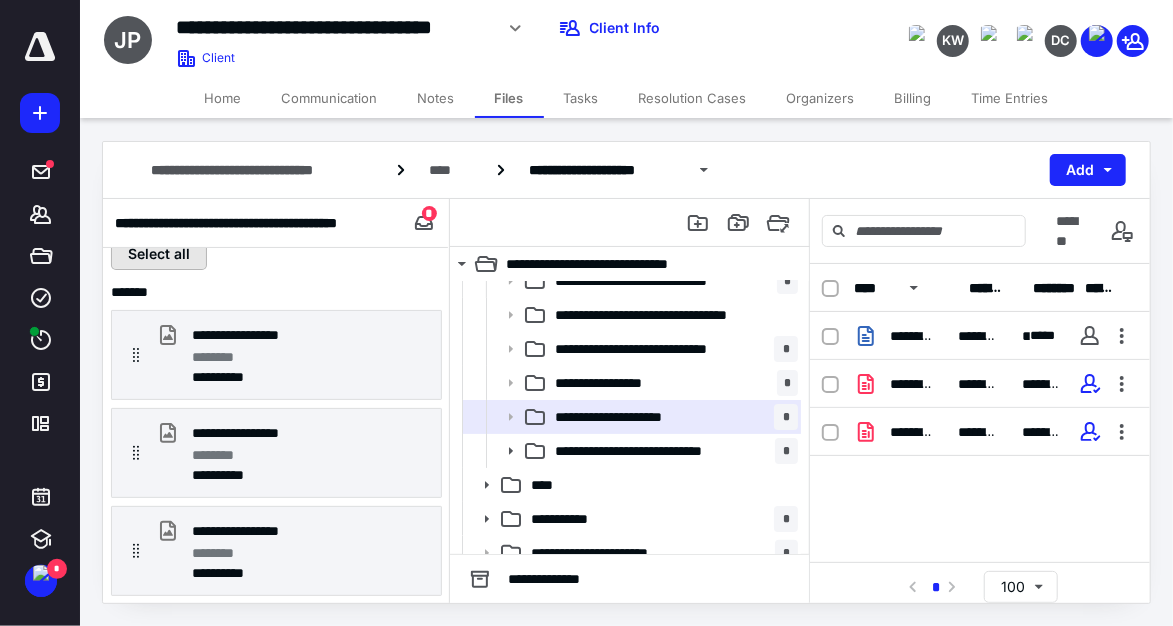 click on "Select all" at bounding box center (159, 254) 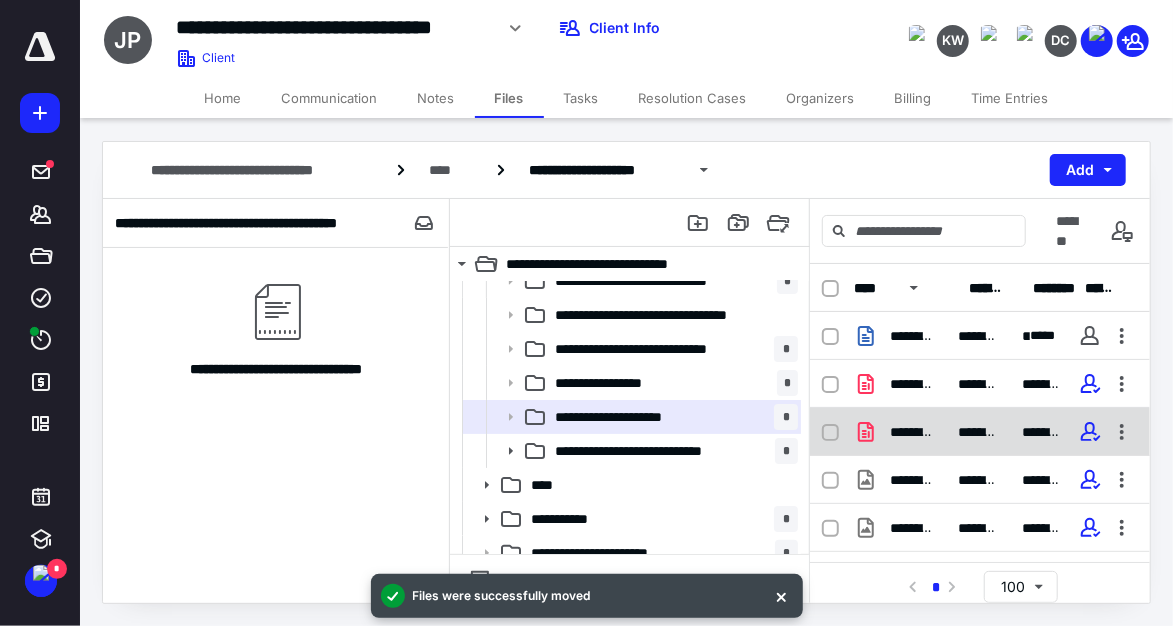 scroll, scrollTop: 0, scrollLeft: 0, axis: both 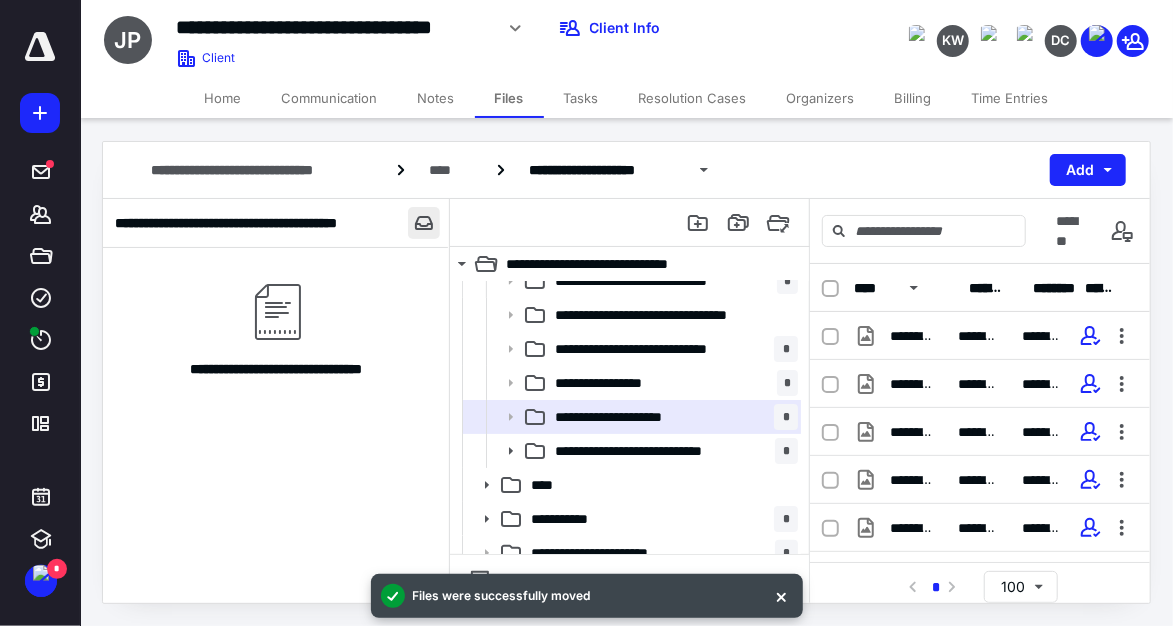click at bounding box center (424, 223) 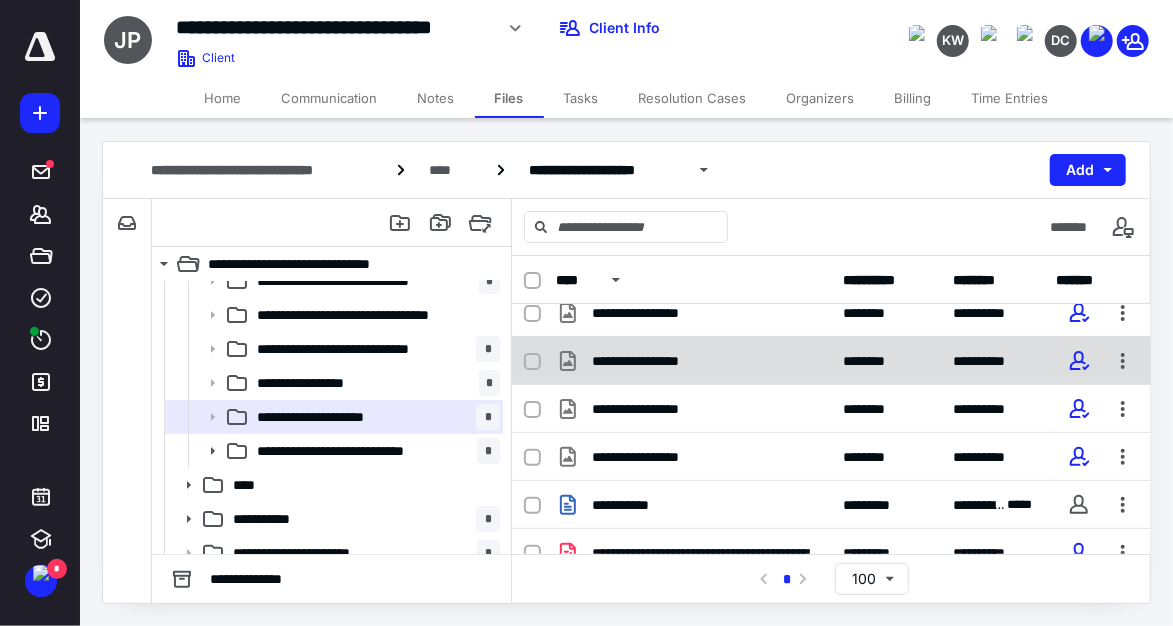 scroll, scrollTop: 0, scrollLeft: 0, axis: both 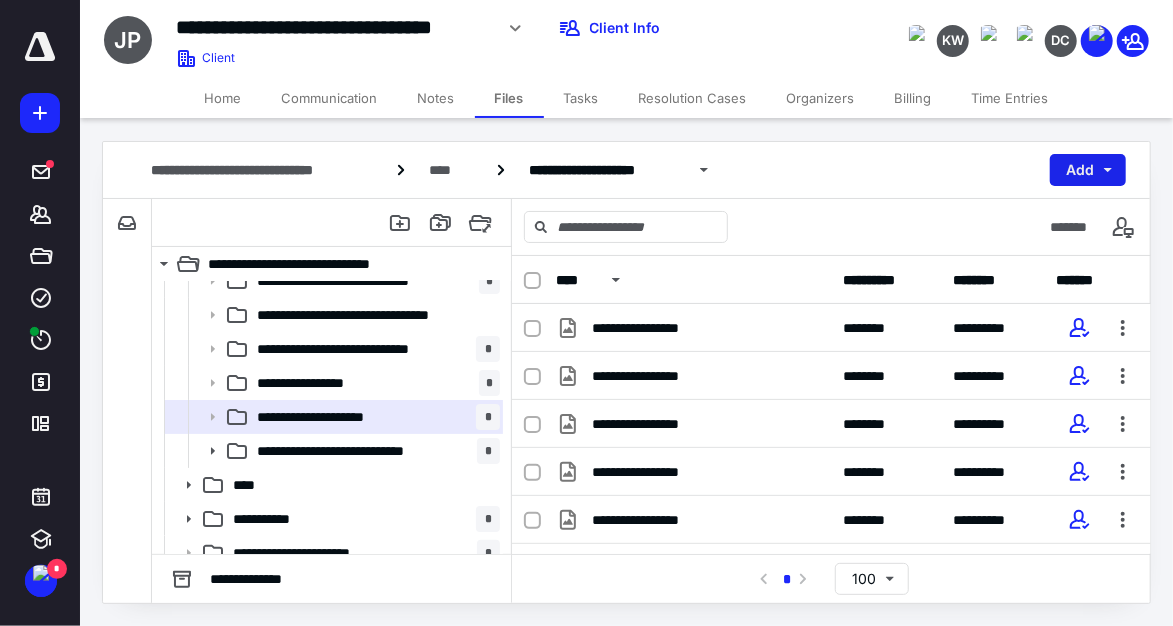 click on "Add" at bounding box center (1088, 170) 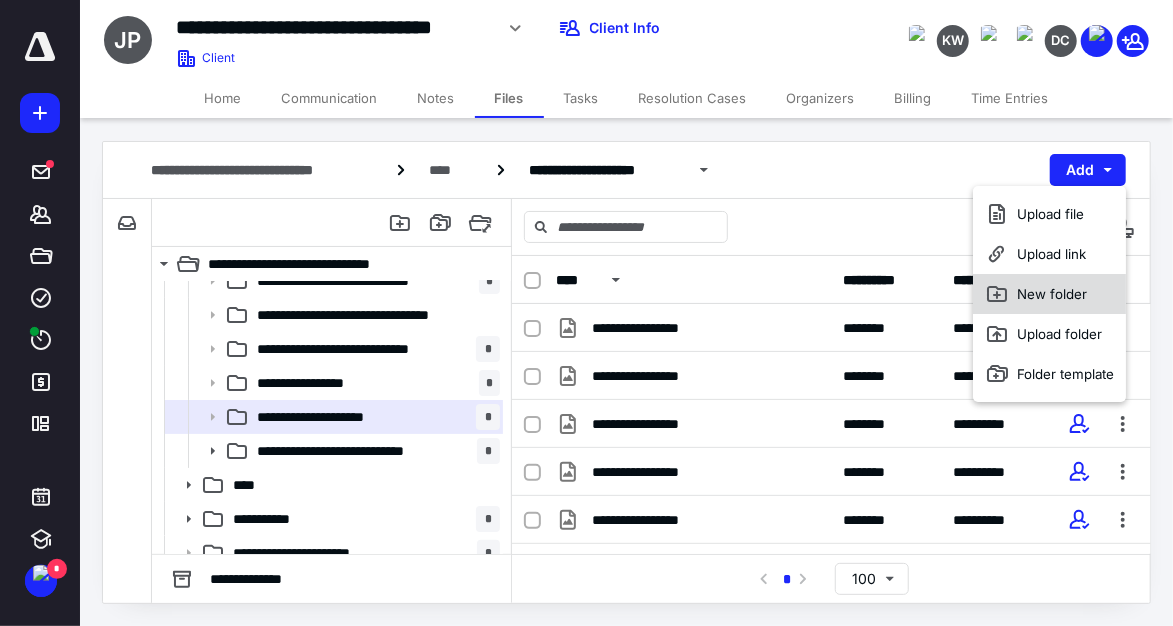 click on "New folder" at bounding box center (1050, 294) 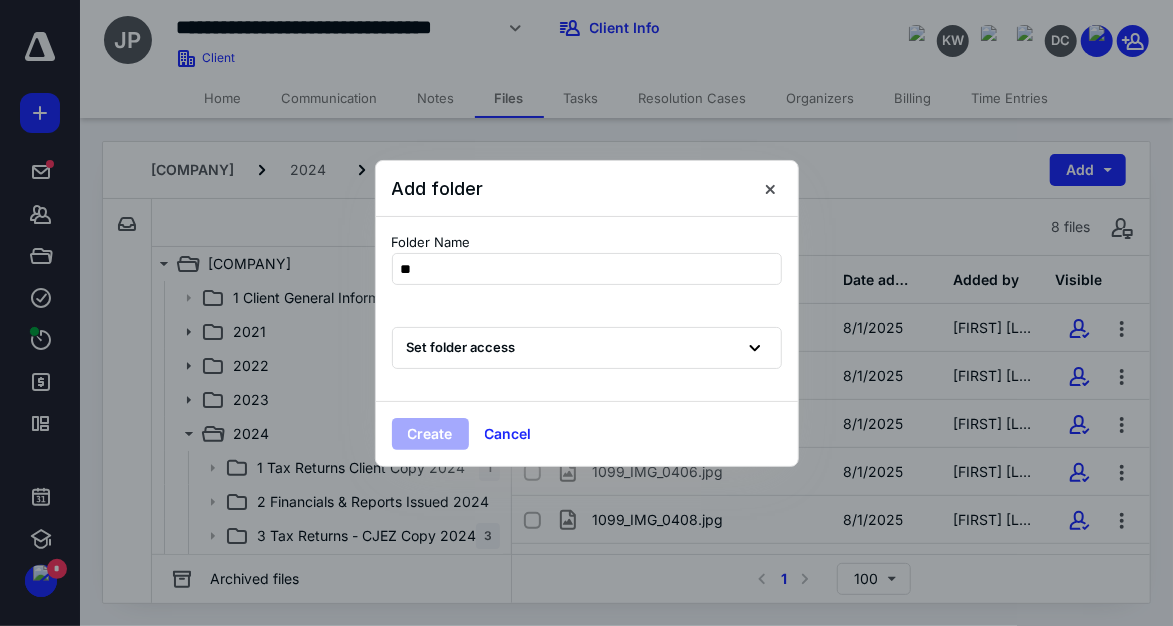 scroll, scrollTop: 187, scrollLeft: 0, axis: vertical 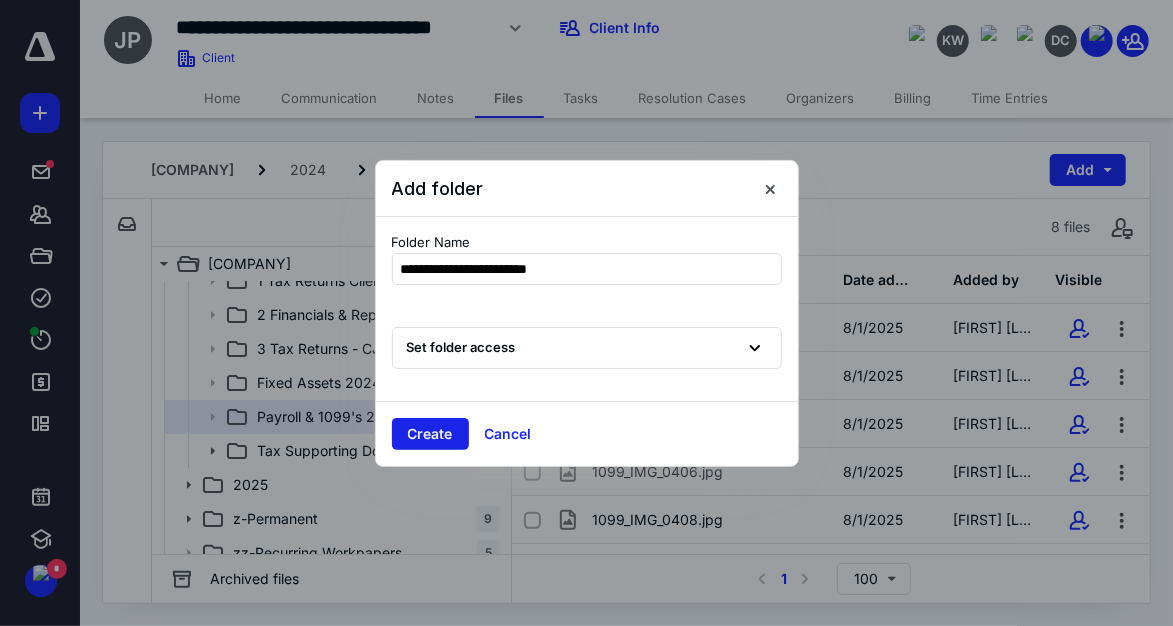 type on "**********" 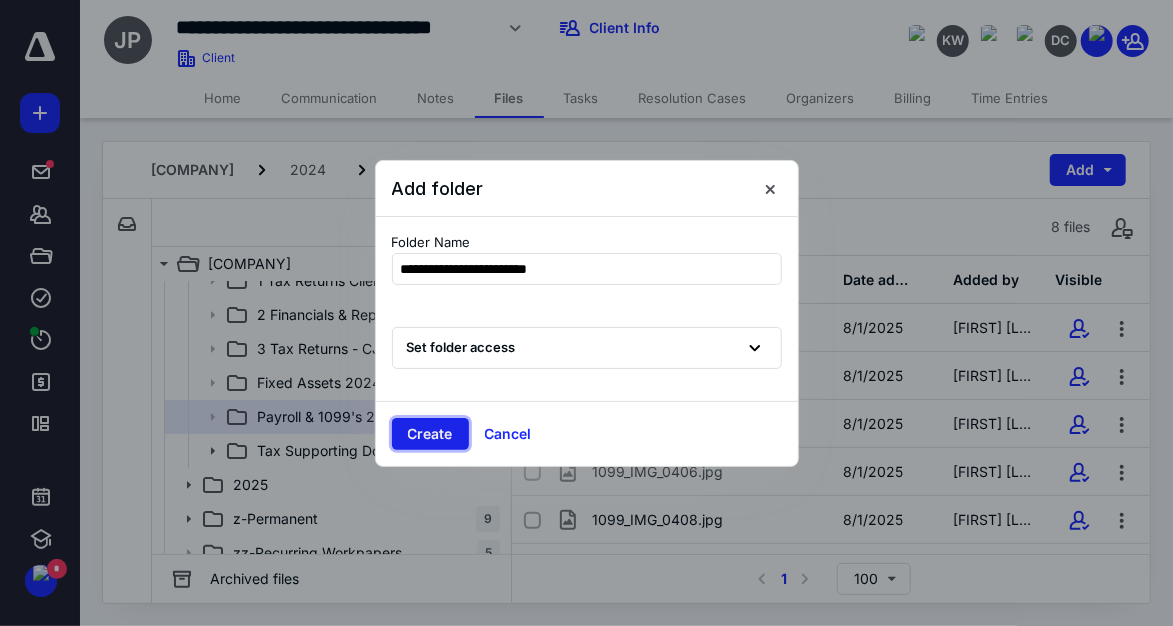 click on "Create" at bounding box center (430, 434) 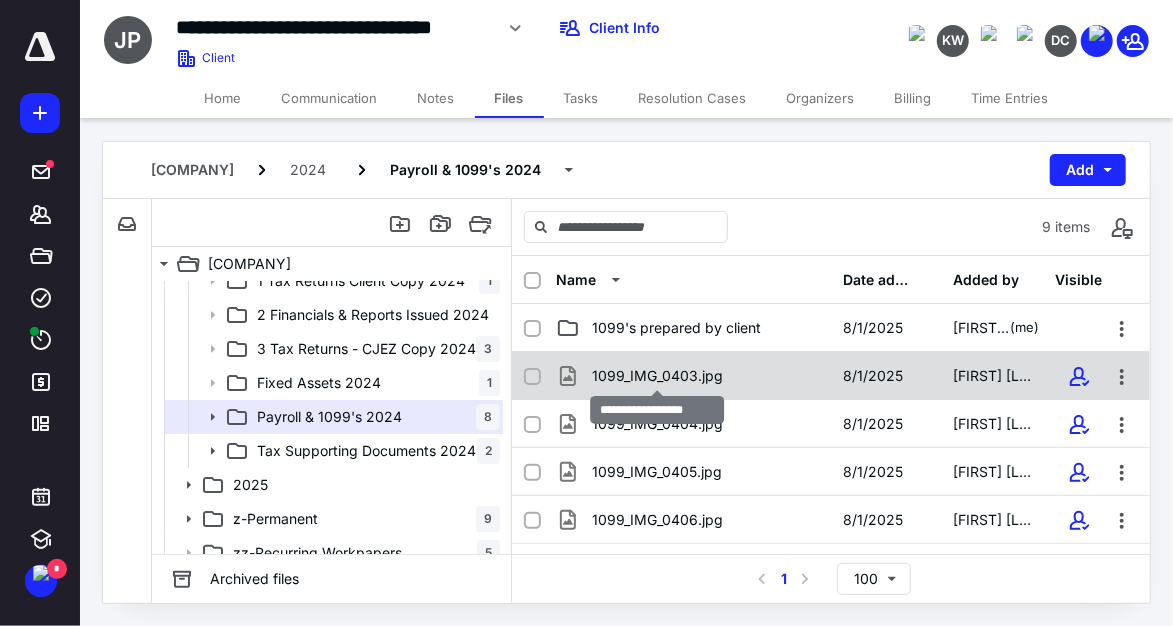 click on "1099_IMG_0403.jpg" at bounding box center (657, 376) 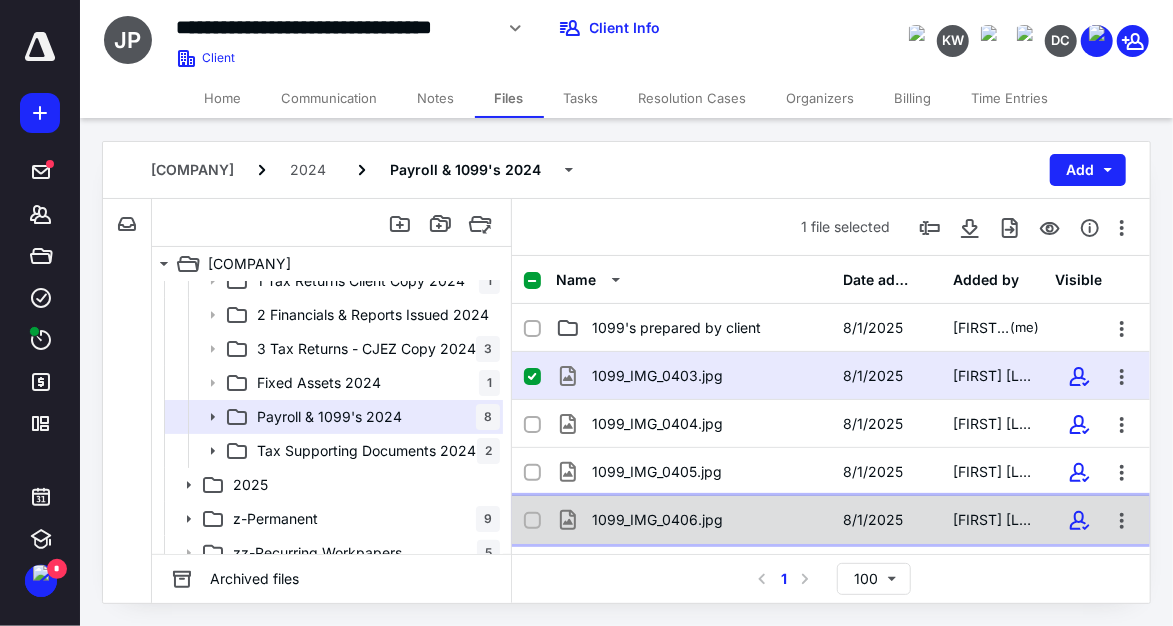 click on "1099_IMG_0406.jpg" at bounding box center (657, 520) 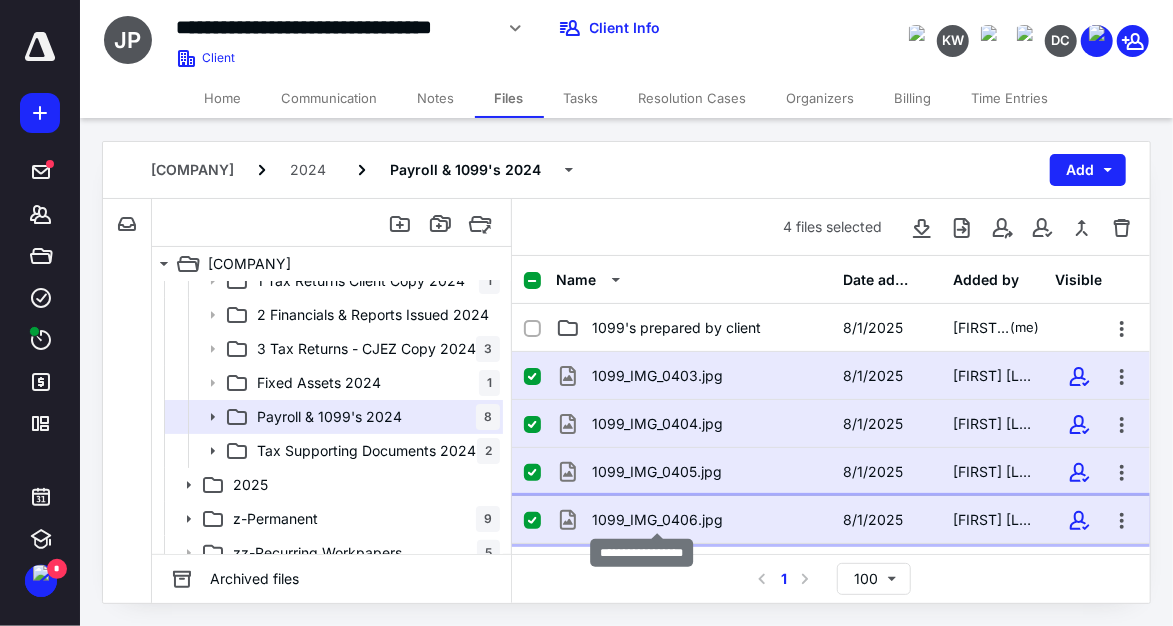 checkbox on "true" 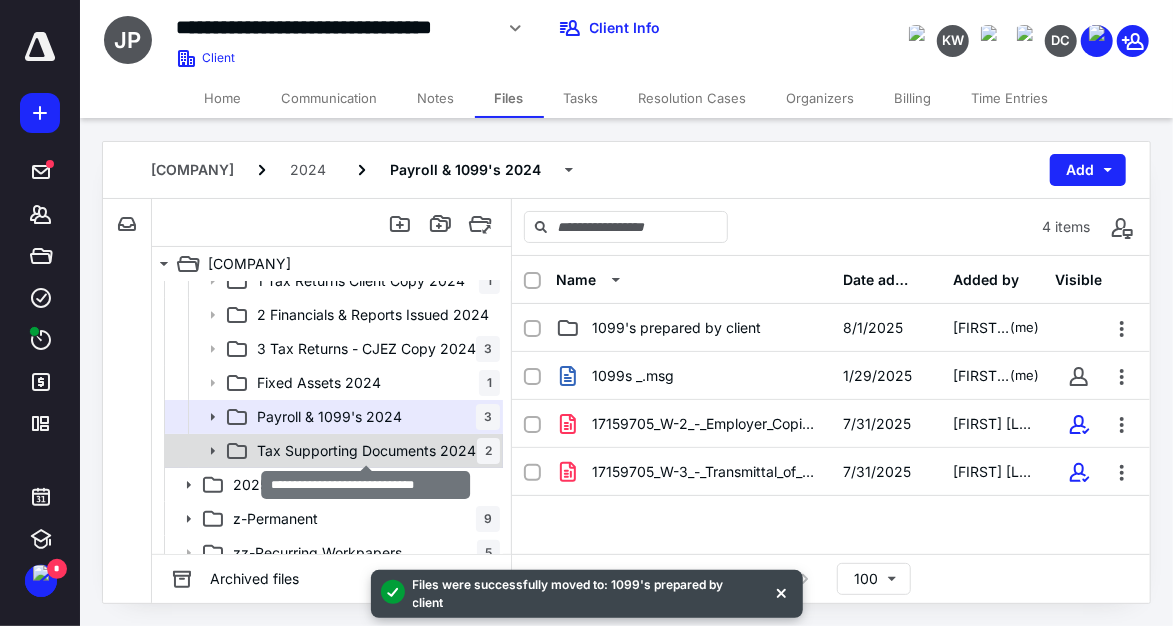 click on "Tax Supporting Documents 2024" at bounding box center (366, 451) 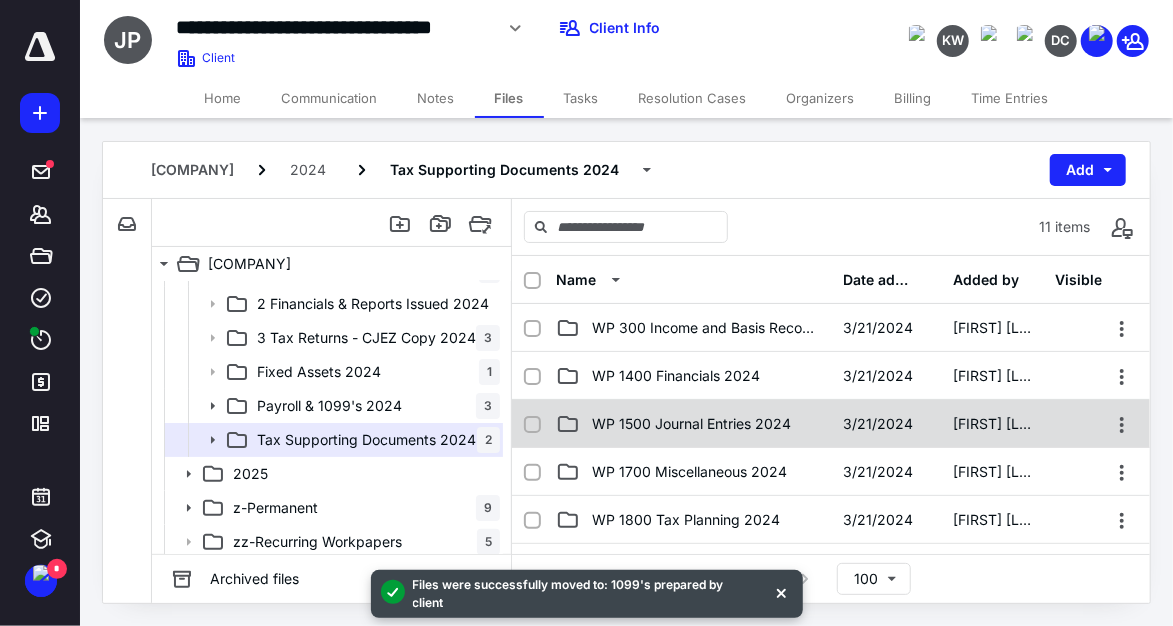 scroll, scrollTop: 202, scrollLeft: 0, axis: vertical 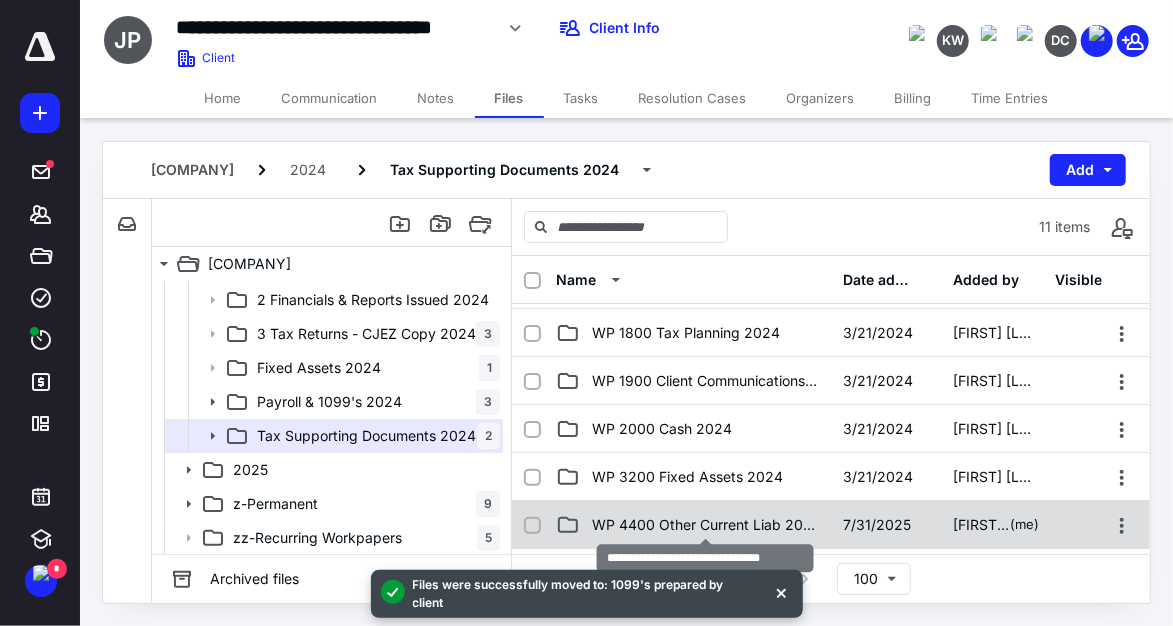 click on "WP 4400 Other Current Liab 2024" at bounding box center [705, 525] 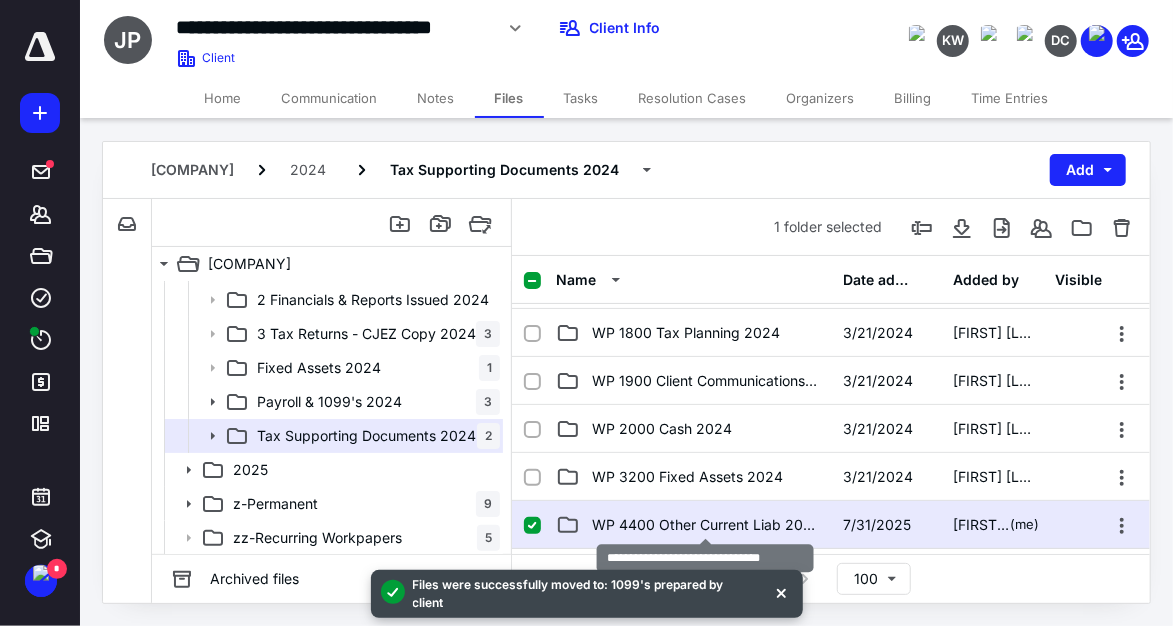 click on "WP 4400 Other Current Liab 2024" at bounding box center [705, 525] 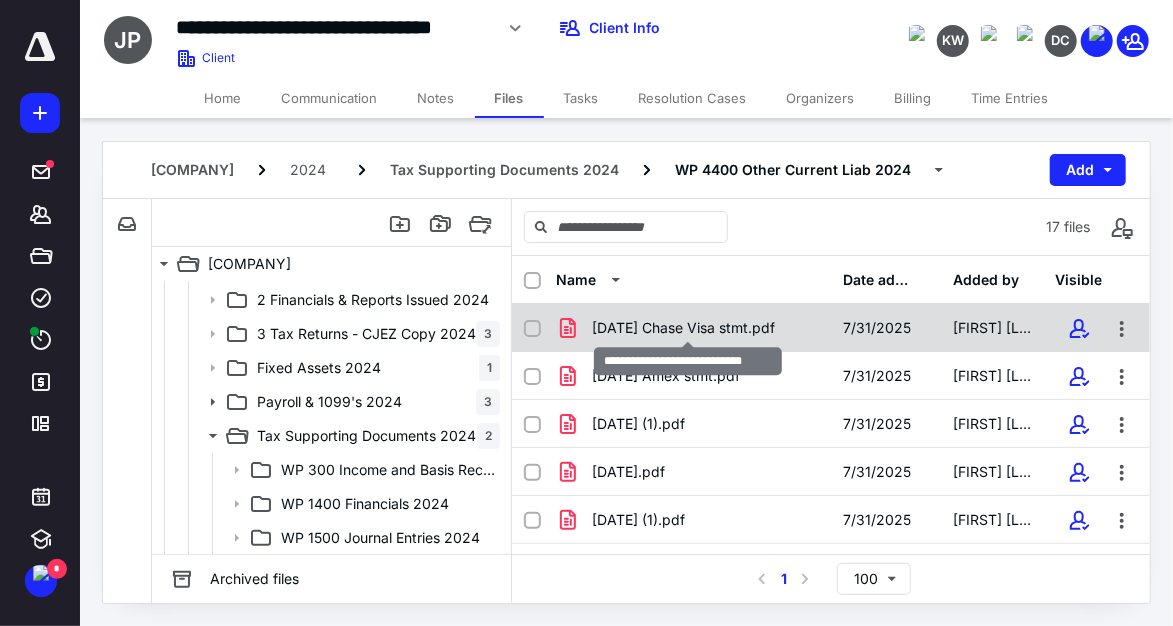click on "12.09.24 Chase Visa stmt.pdf" at bounding box center [683, 328] 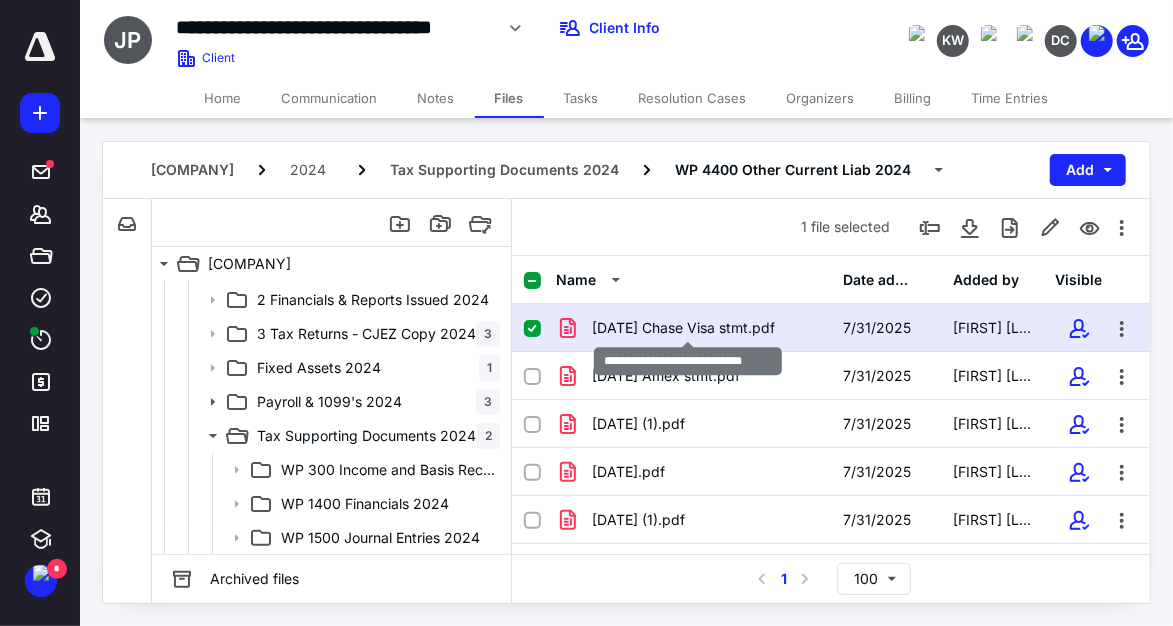 checkbox on "true" 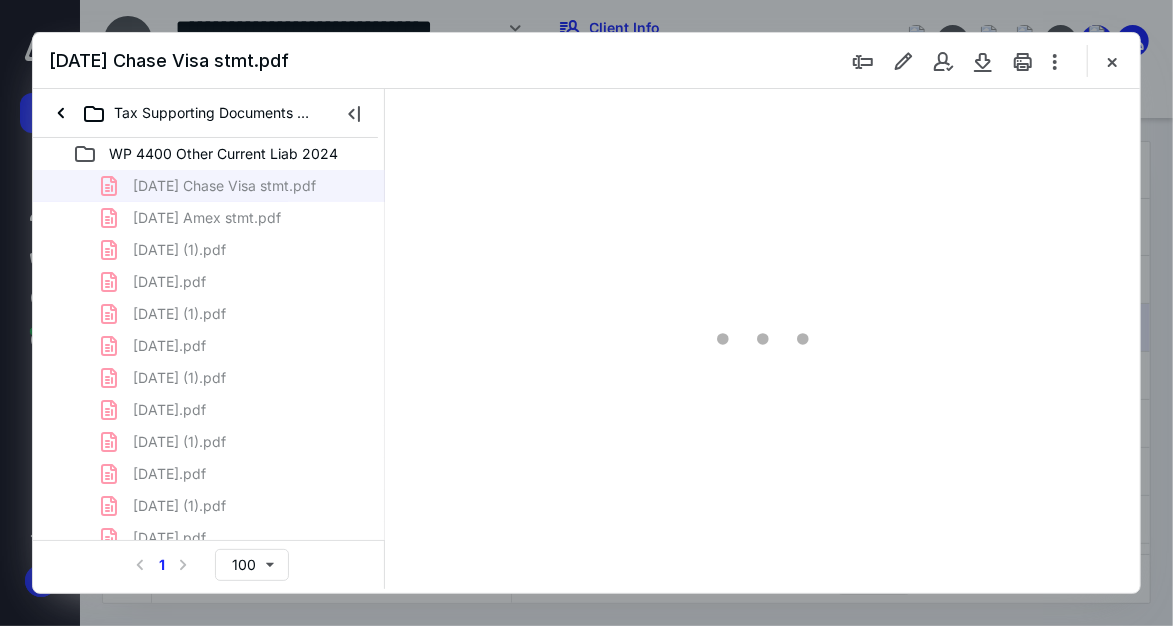 type on "142" 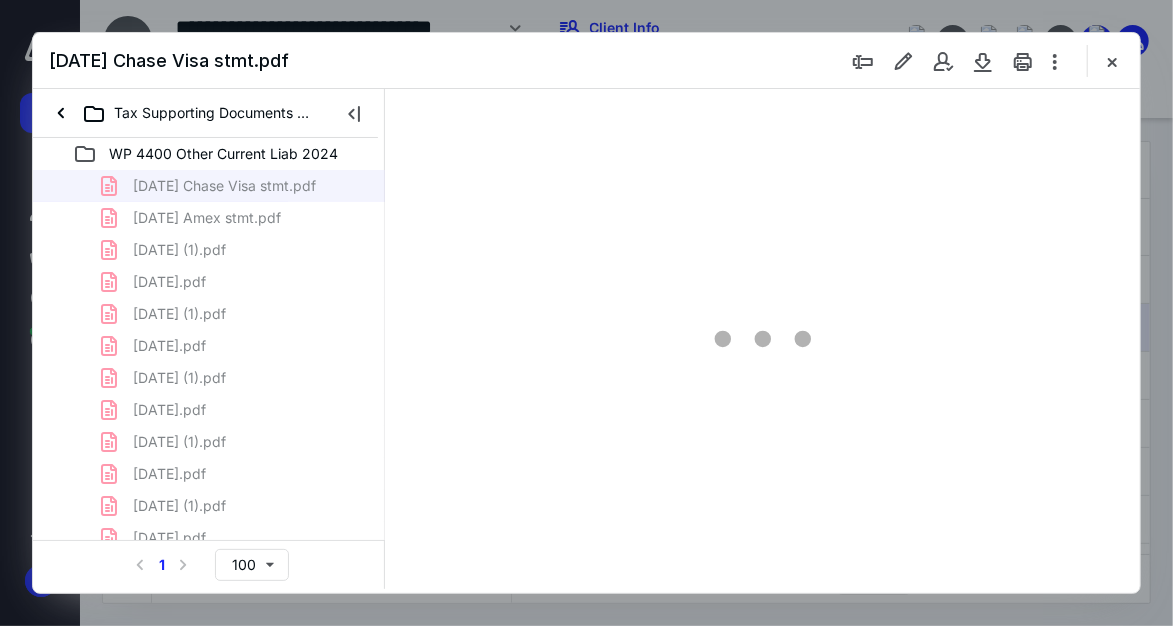 scroll, scrollTop: 0, scrollLeft: 0, axis: both 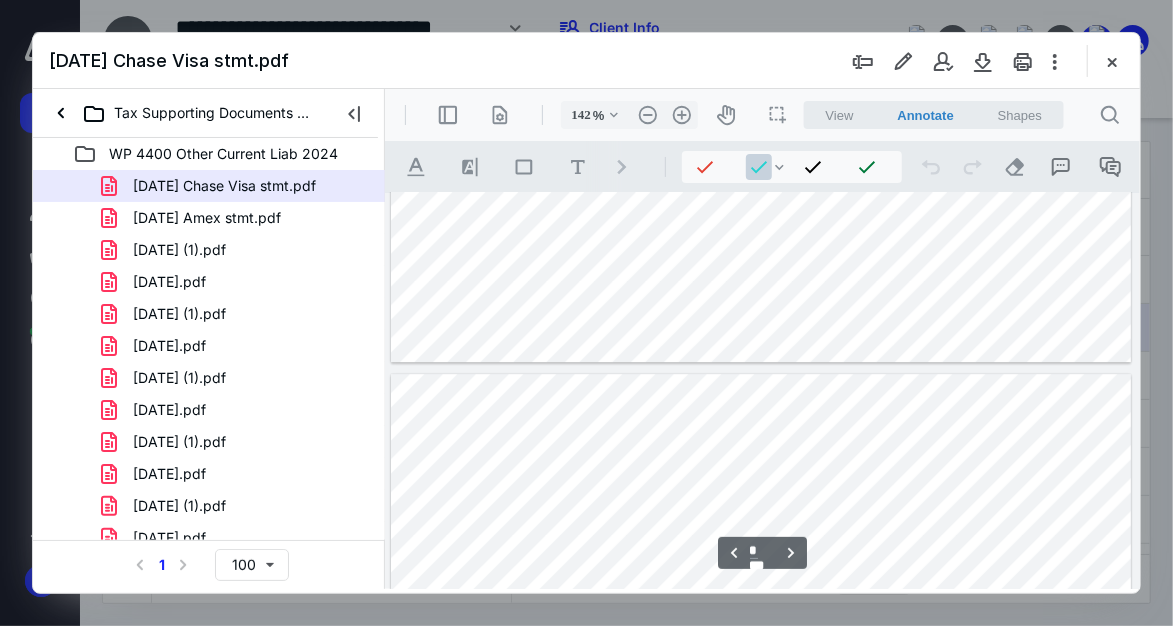 type on "*" 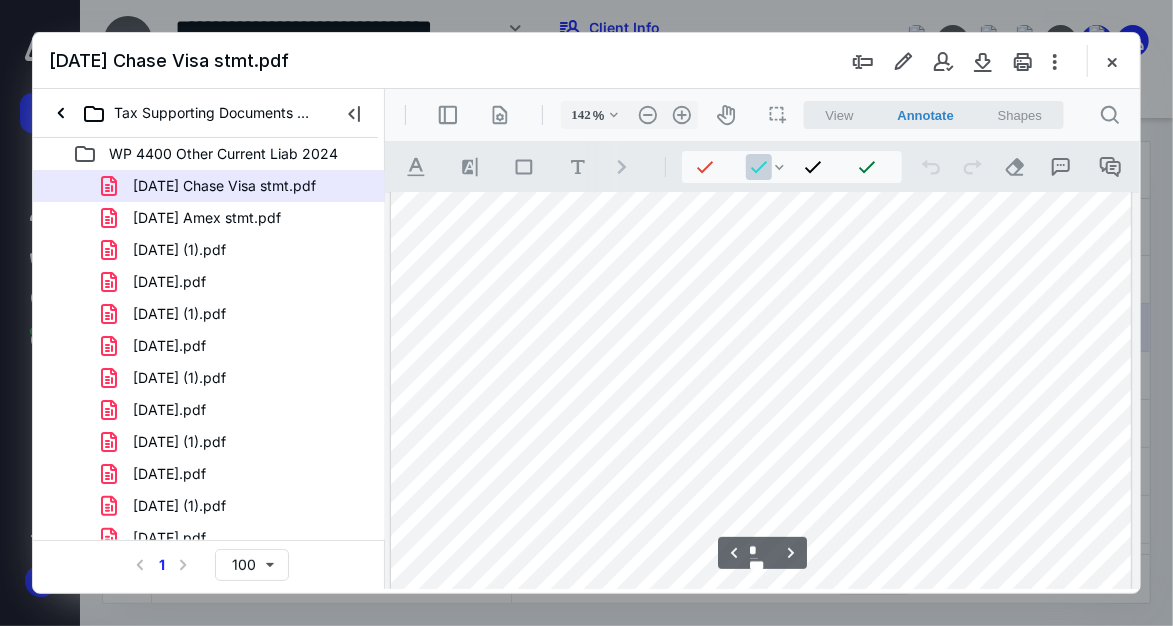 scroll, scrollTop: 3289, scrollLeft: 0, axis: vertical 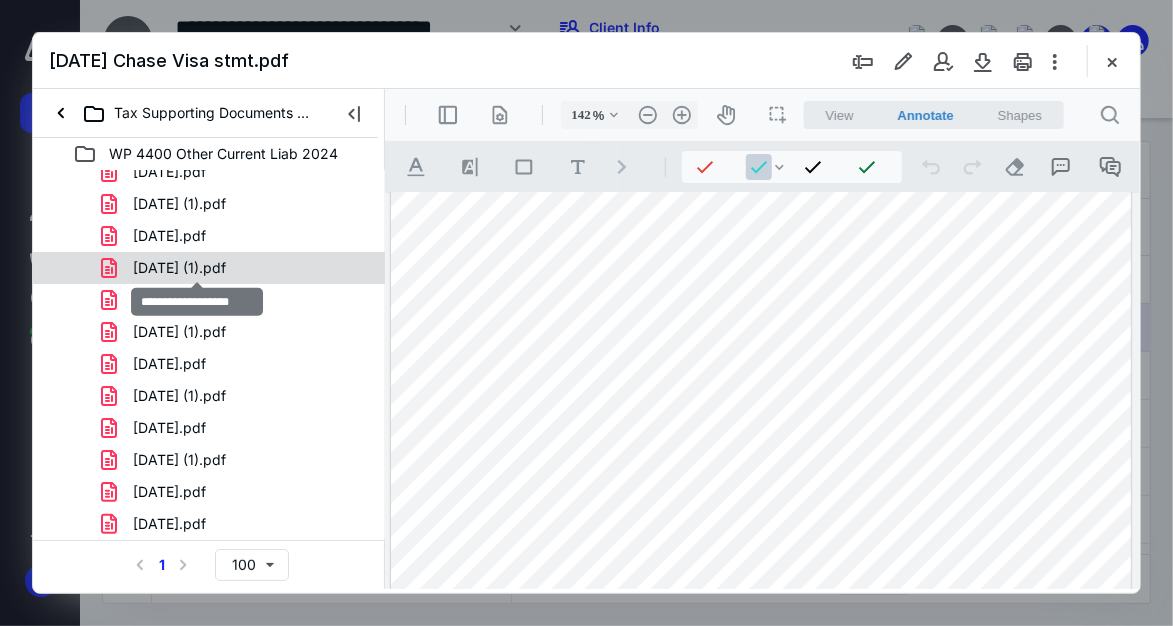 click on "2024-09-08 (1).pdf" at bounding box center [179, 268] 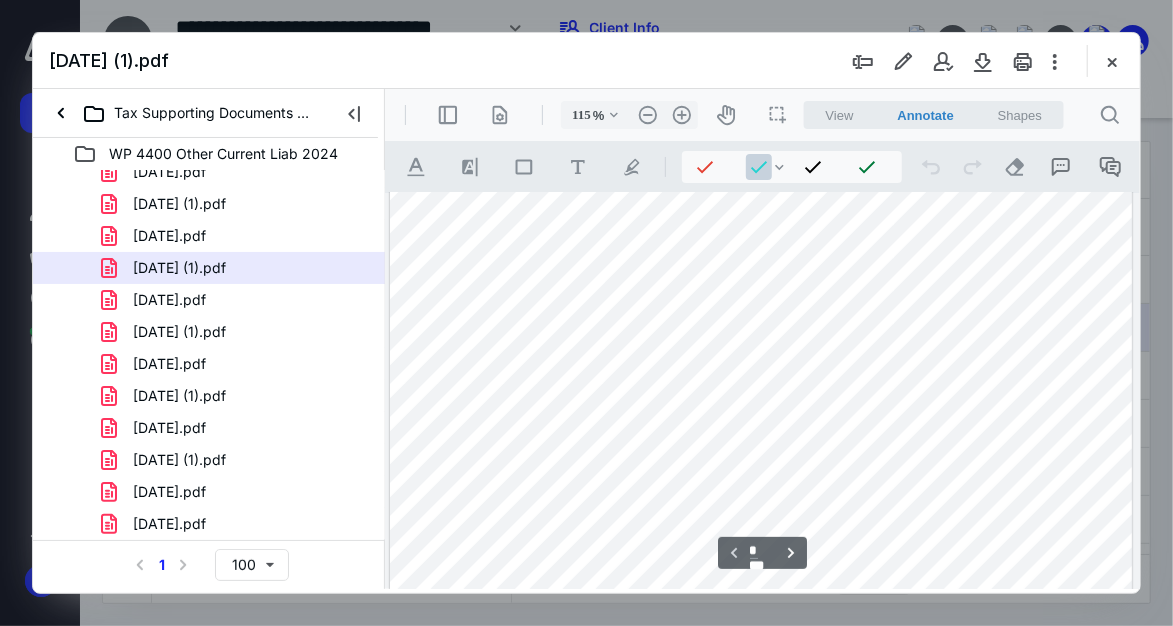 scroll, scrollTop: 0, scrollLeft: 0, axis: both 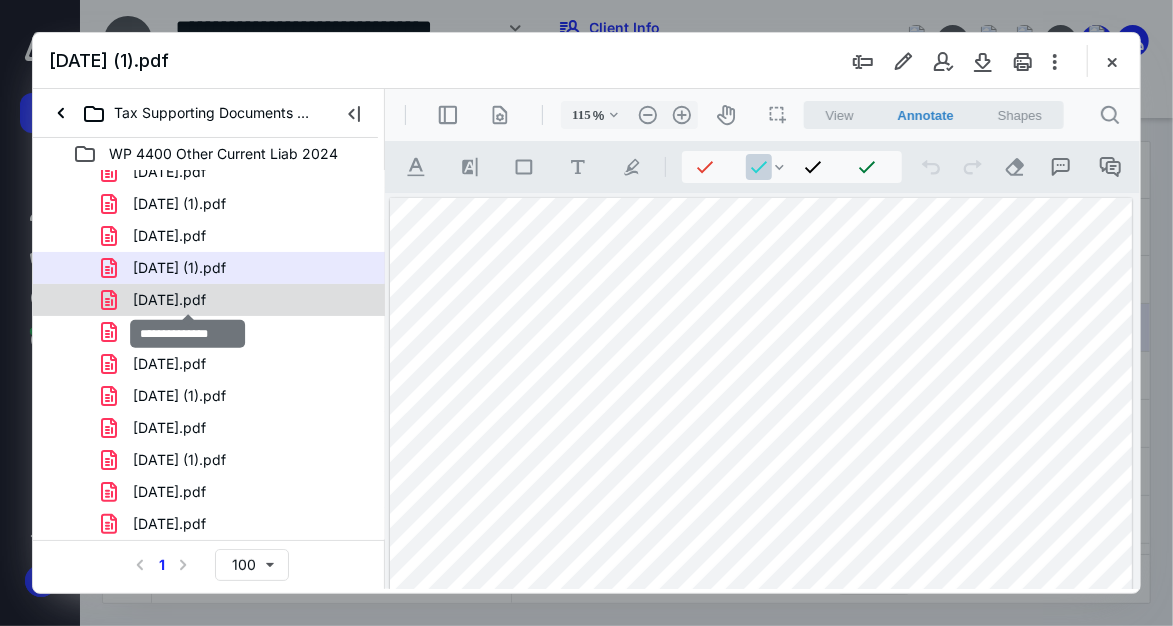 click on "2024-09-08.pdf" at bounding box center (169, 300) 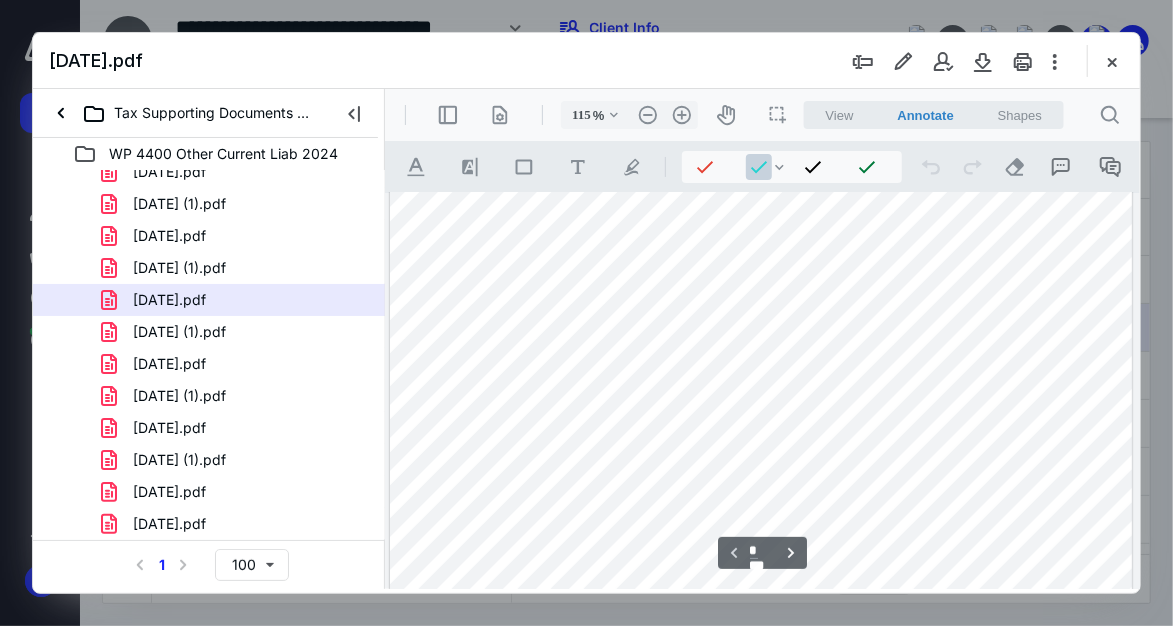scroll, scrollTop: 0, scrollLeft: 0, axis: both 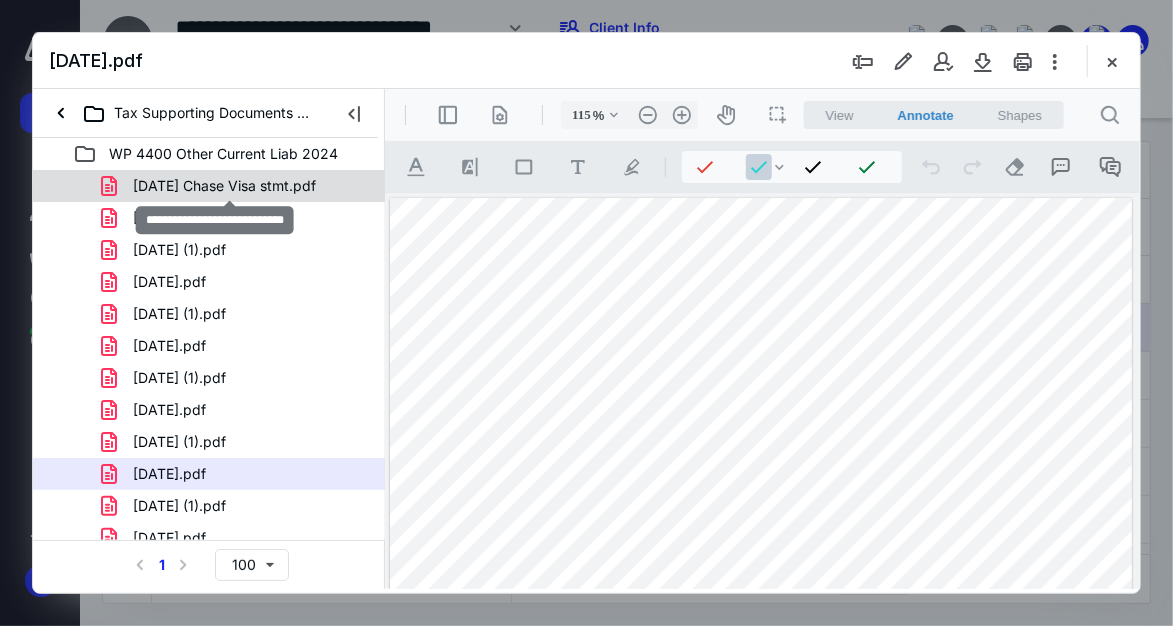 click on "12.09.24 Chase Visa stmt.pdf" at bounding box center [224, 186] 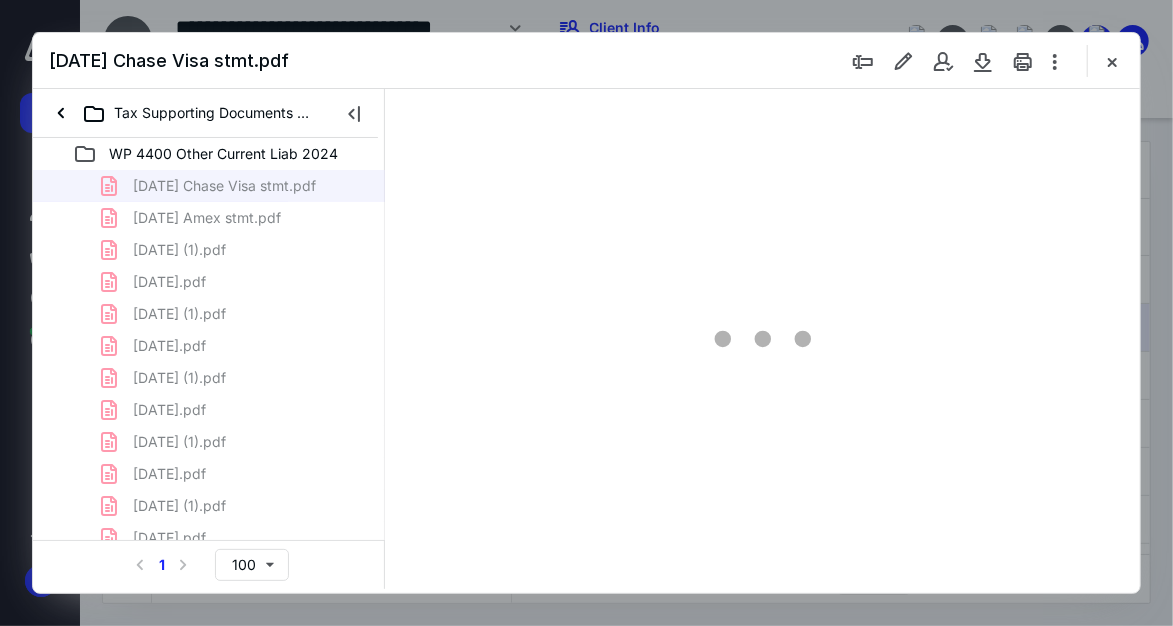 click on "12.09.24 Chase Visa stmt.pdf 12.20.24 Amex stmt.pdf 2024-06-07 (1).pdf 2024-06-07.pdf 2024-07-09 (1).pdf 2024-07-09.pdf 2024-08-09 (1).pdf 2024-08-09.pdf 2024-09-08 (1).pdf 2024-09-08.pdf 2024-10-09 (1).pdf 2024-10-09.pdf 2024-11-08 (1).pdf 2024-11-08.pdf 2024-12-09 (1).pdf 2024-12-09.pdf 2025-01-09.pdf" at bounding box center [209, 442] 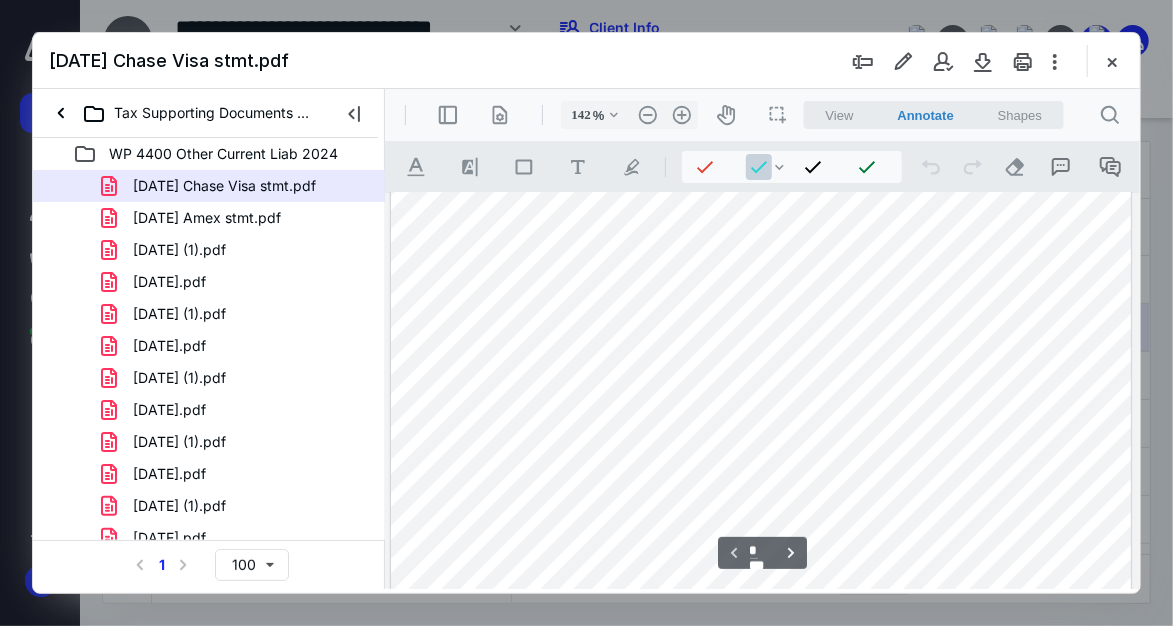 scroll, scrollTop: 374, scrollLeft: 0, axis: vertical 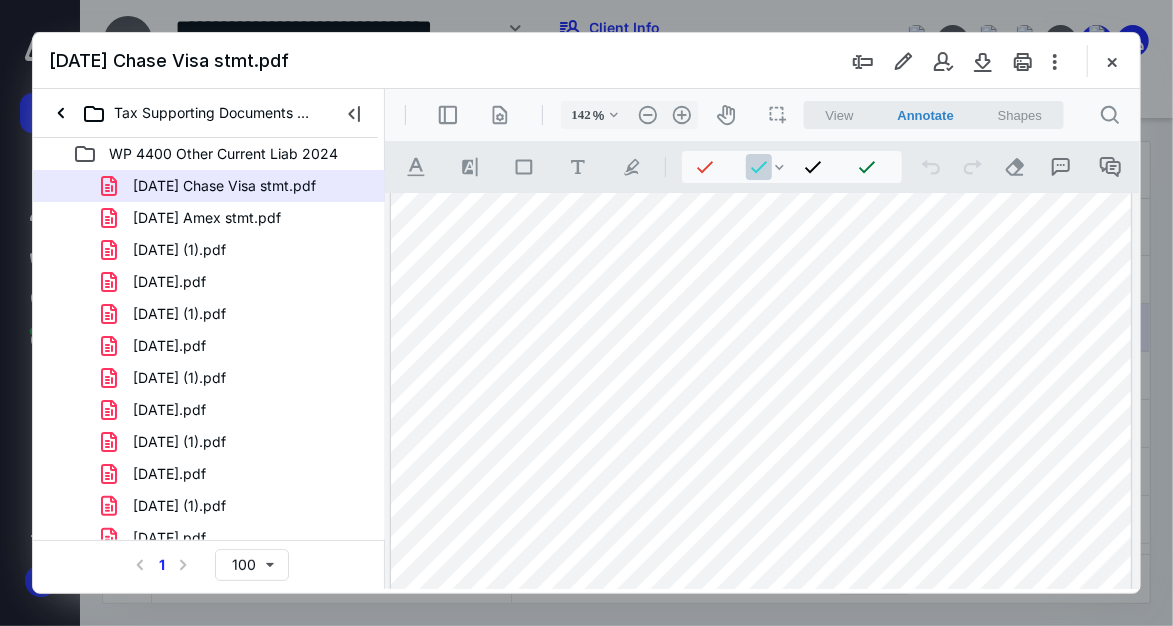 click at bounding box center [760, 538] 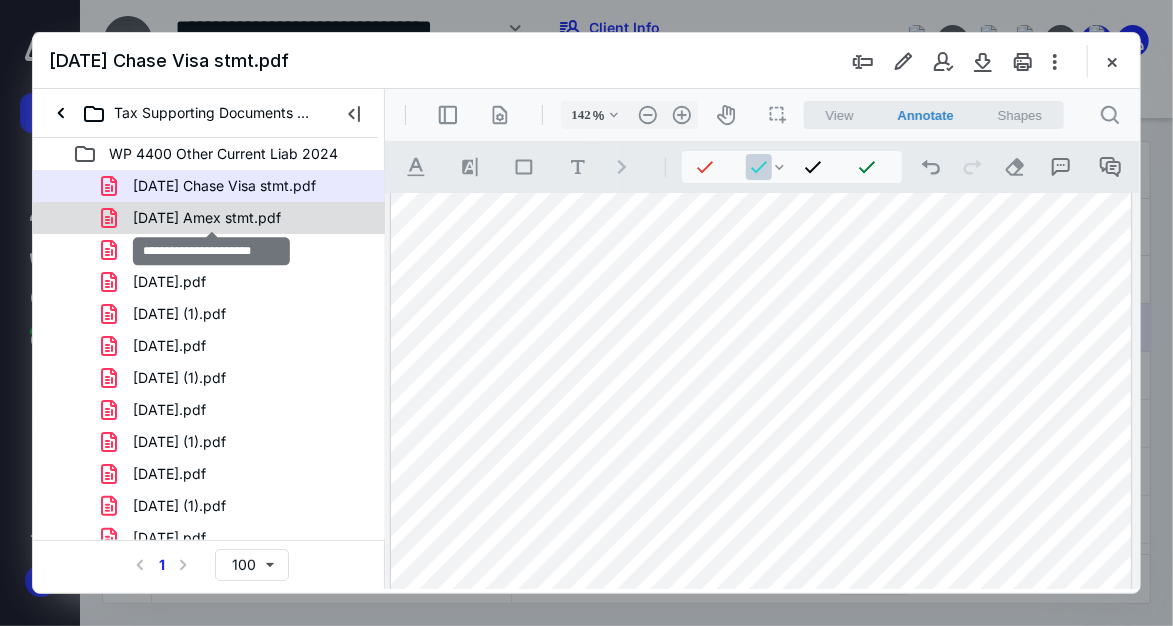 click on "12.20.24 Amex stmt.pdf" at bounding box center [207, 218] 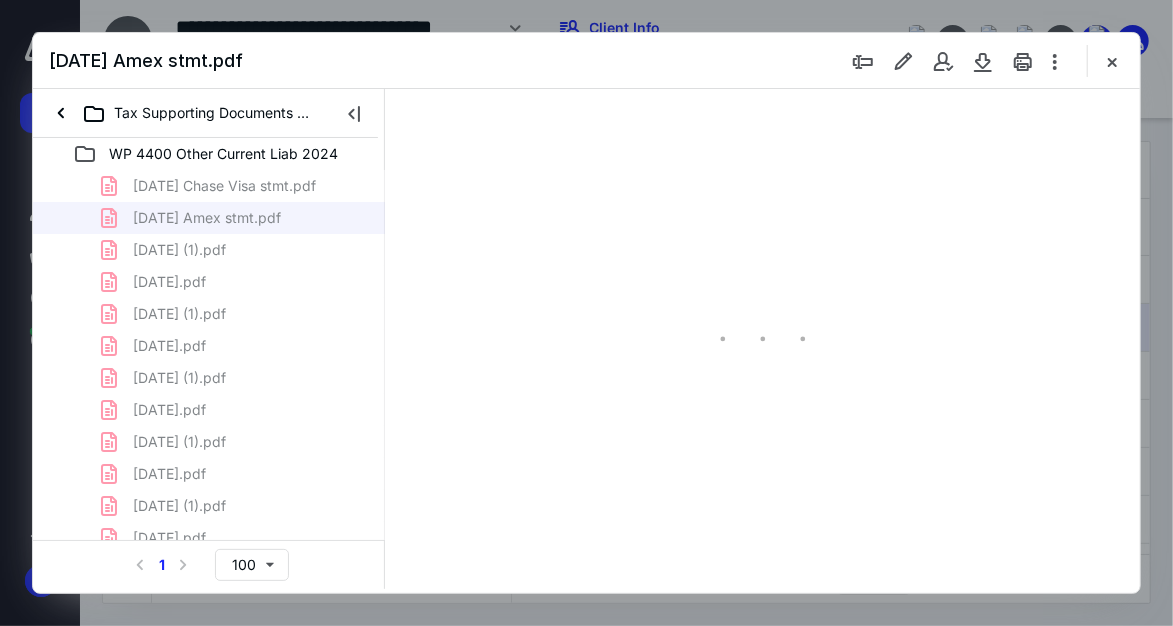 type on "115" 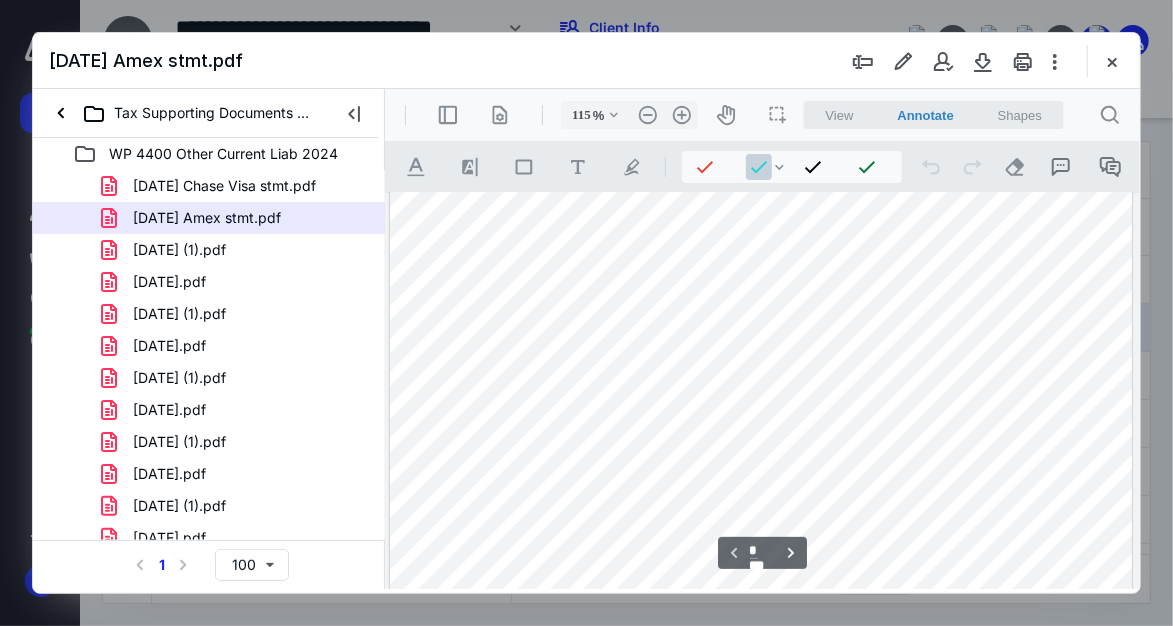 scroll, scrollTop: 0, scrollLeft: 0, axis: both 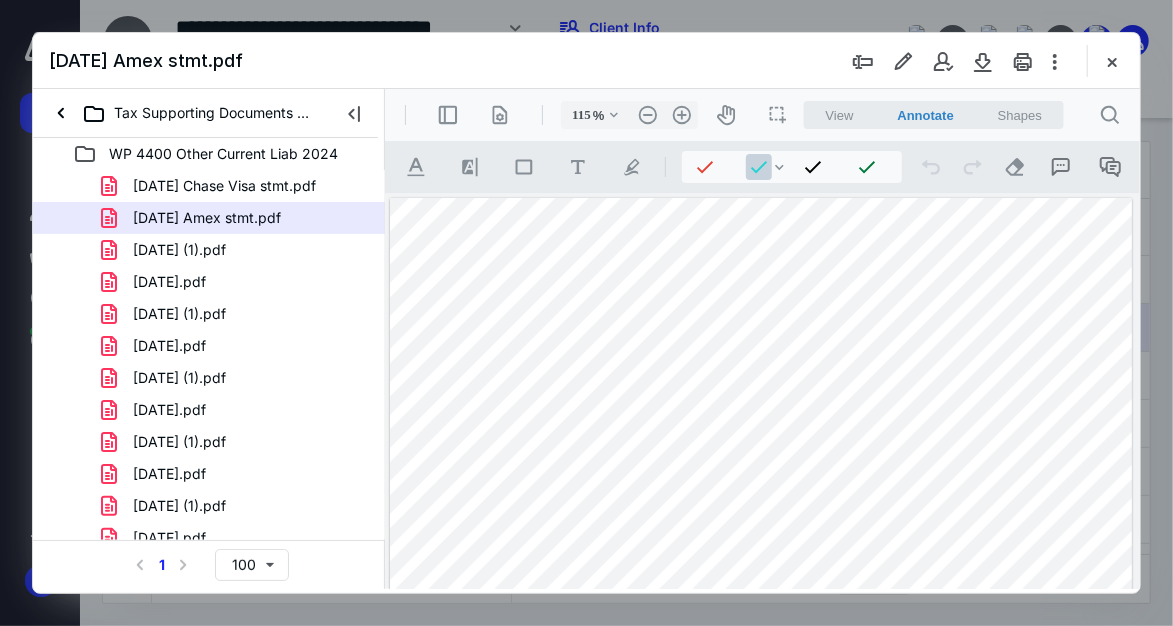 click at bounding box center (760, 651) 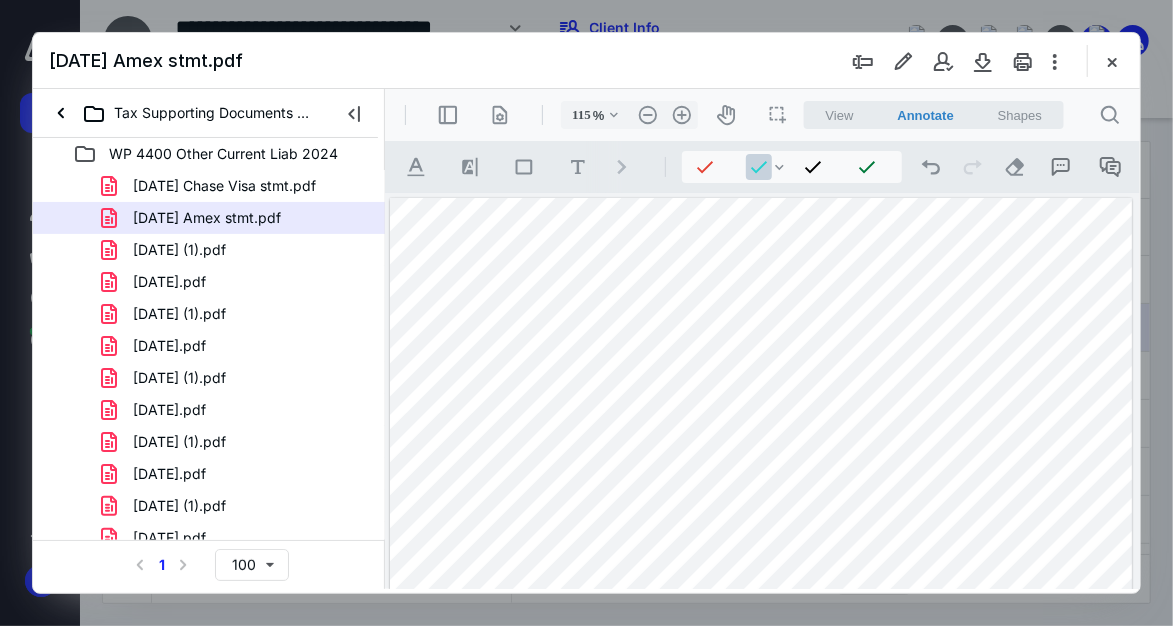 click at bounding box center (760, 651) 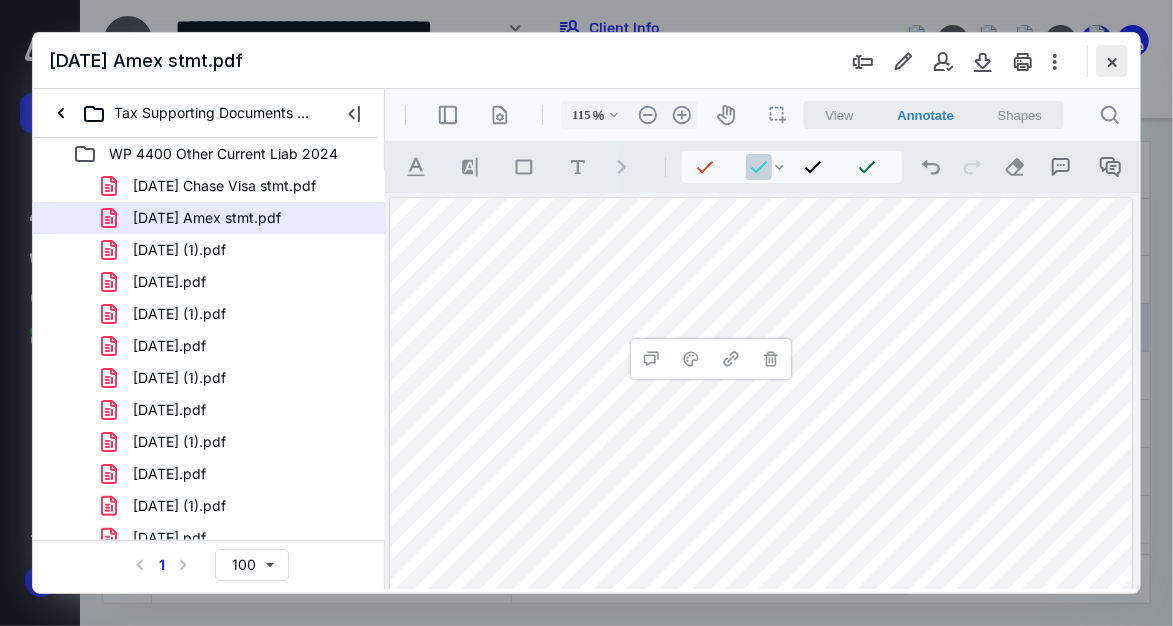 click at bounding box center (1112, 61) 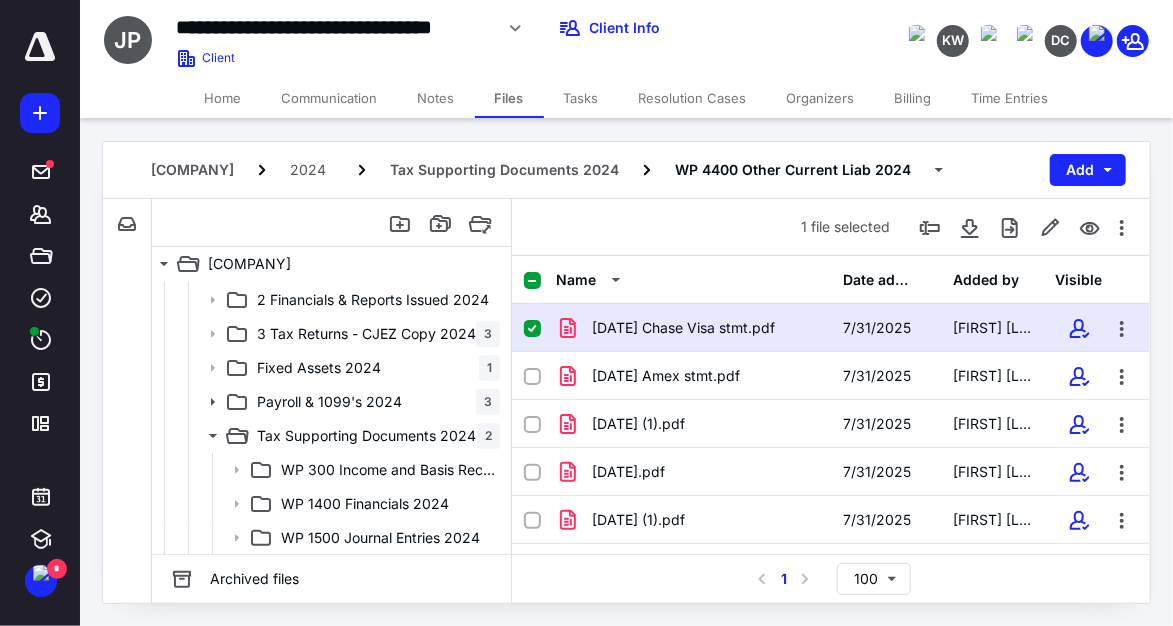 click on "Billing" at bounding box center (913, 98) 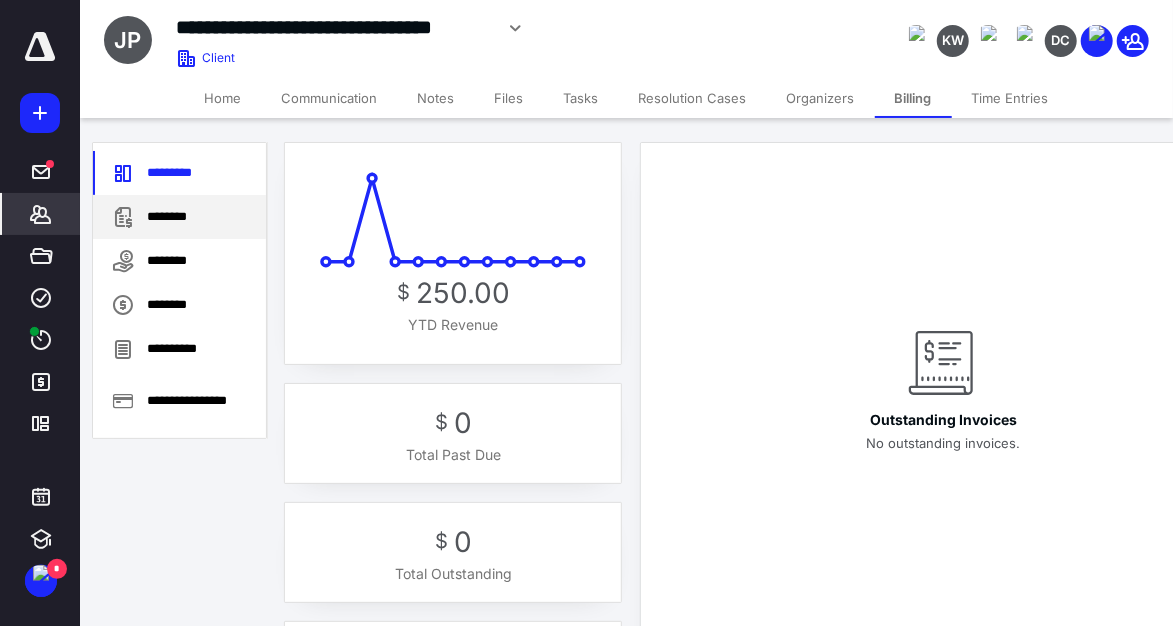 click on "********" at bounding box center [179, 217] 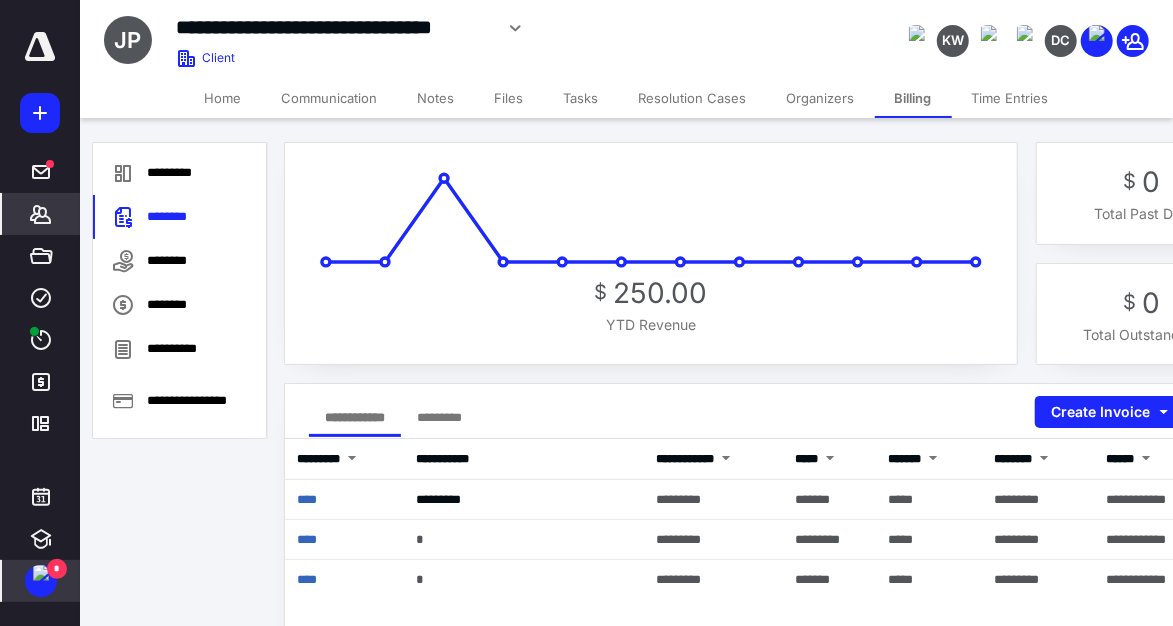 click at bounding box center [41, 573] 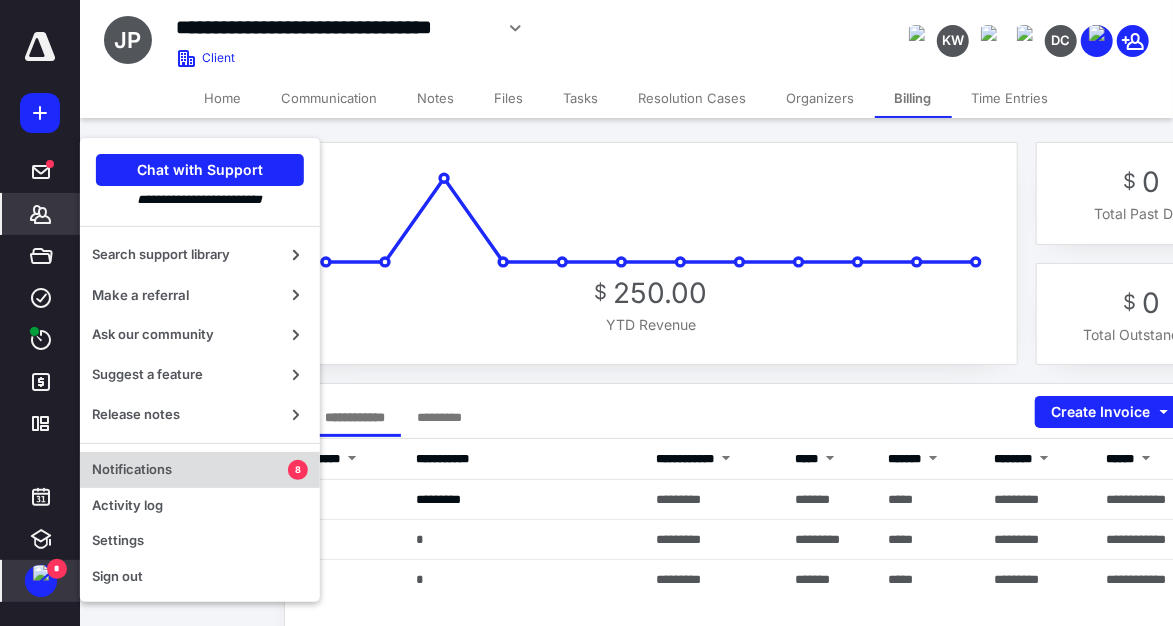 click on "Notifications" at bounding box center (190, 470) 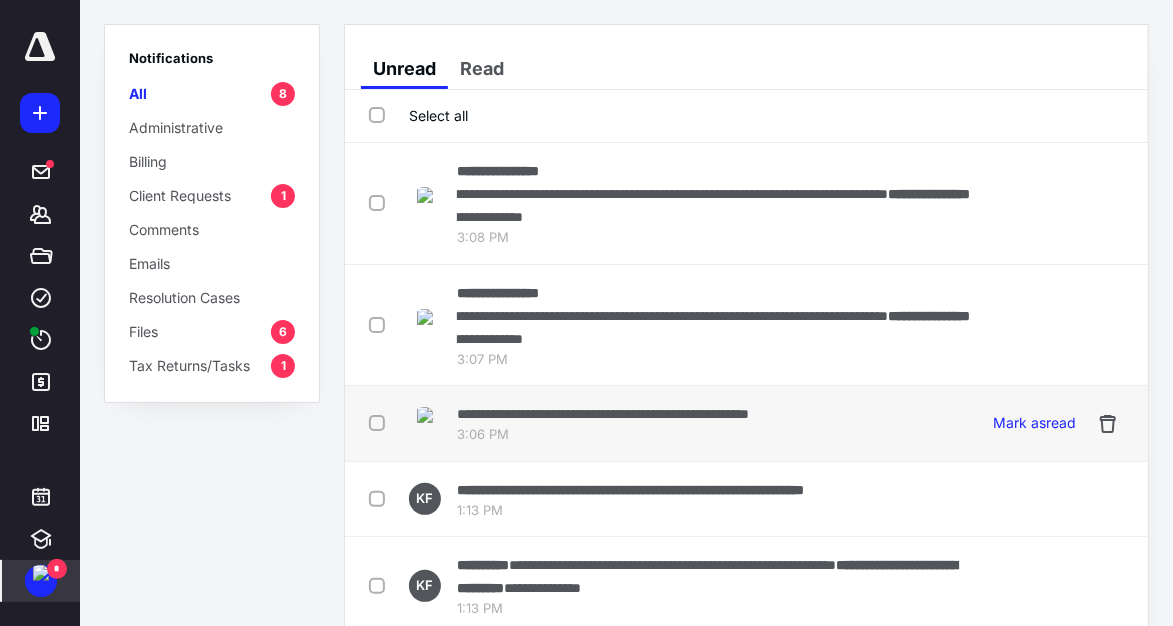 click on "**********" at bounding box center [603, 414] 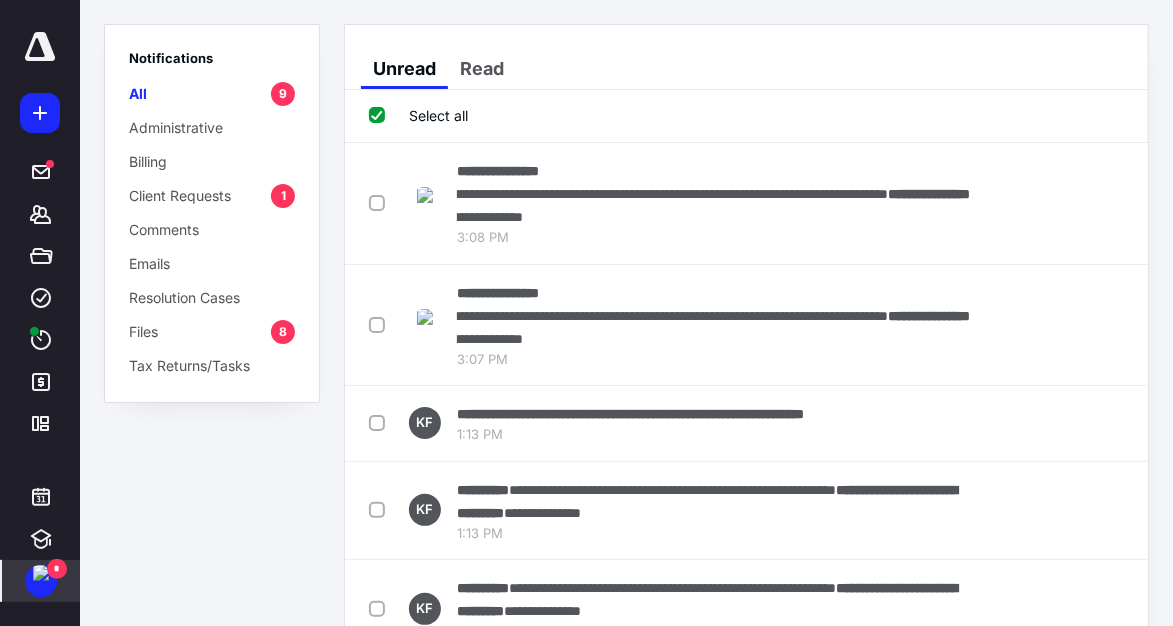 checkbox on "true" 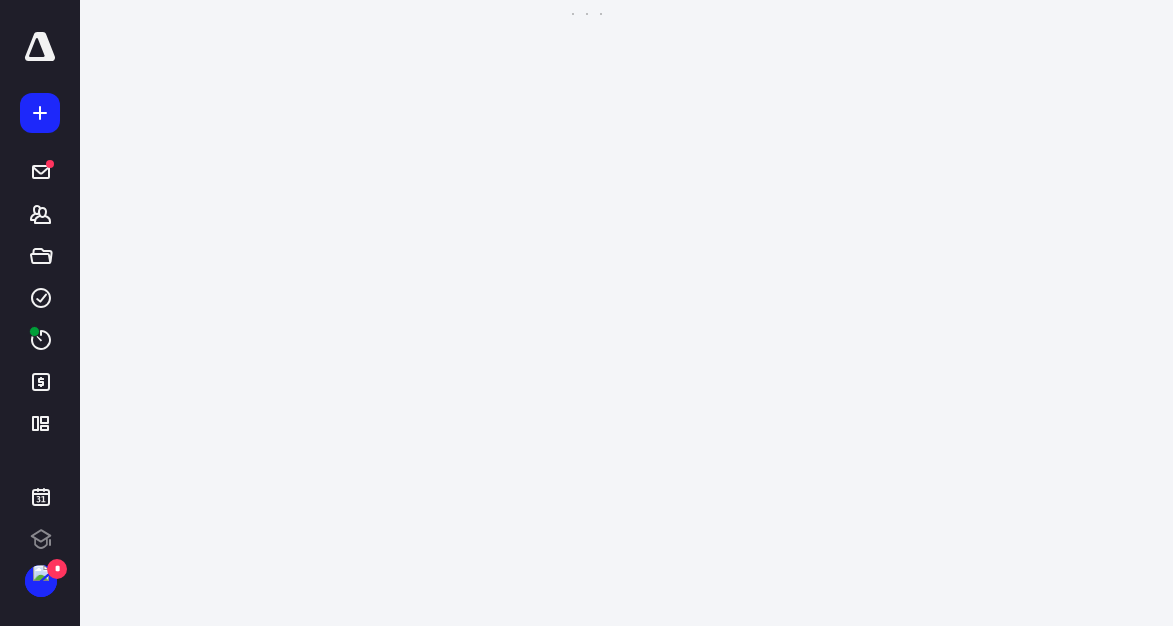scroll, scrollTop: 0, scrollLeft: 0, axis: both 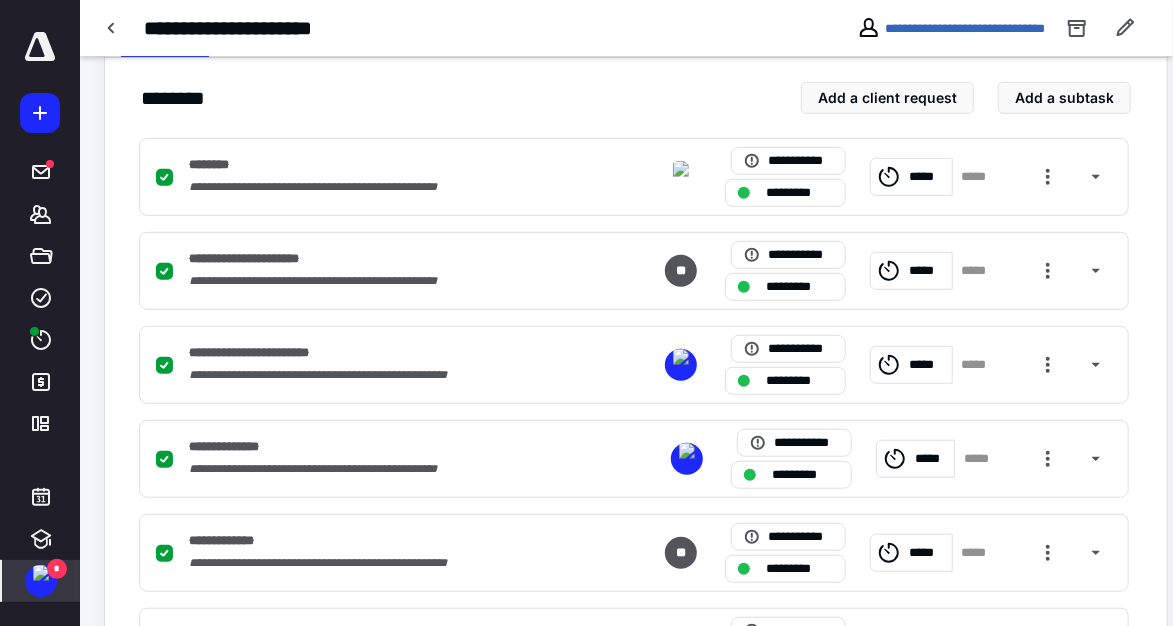 click at bounding box center [41, 573] 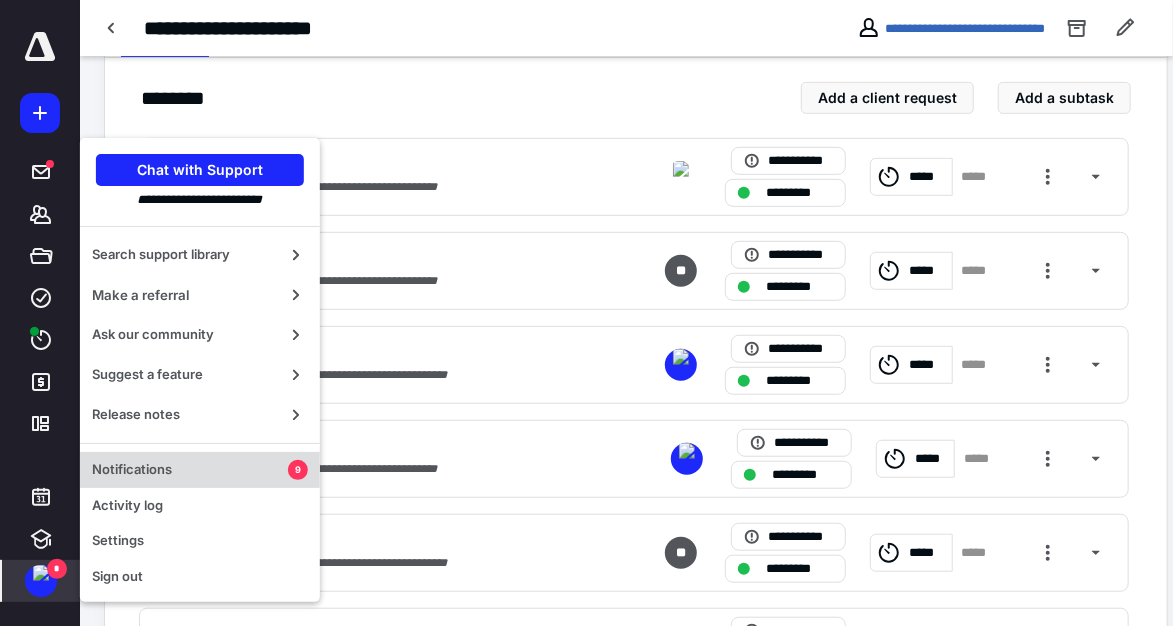 click on "Notifications" at bounding box center [190, 470] 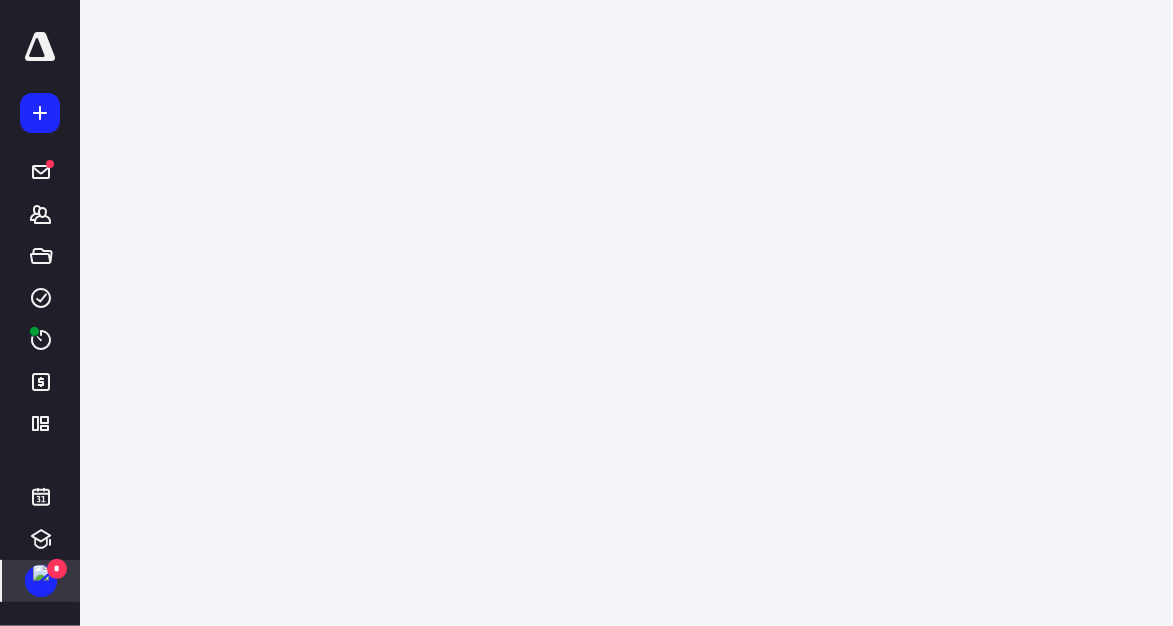 scroll, scrollTop: 0, scrollLeft: 0, axis: both 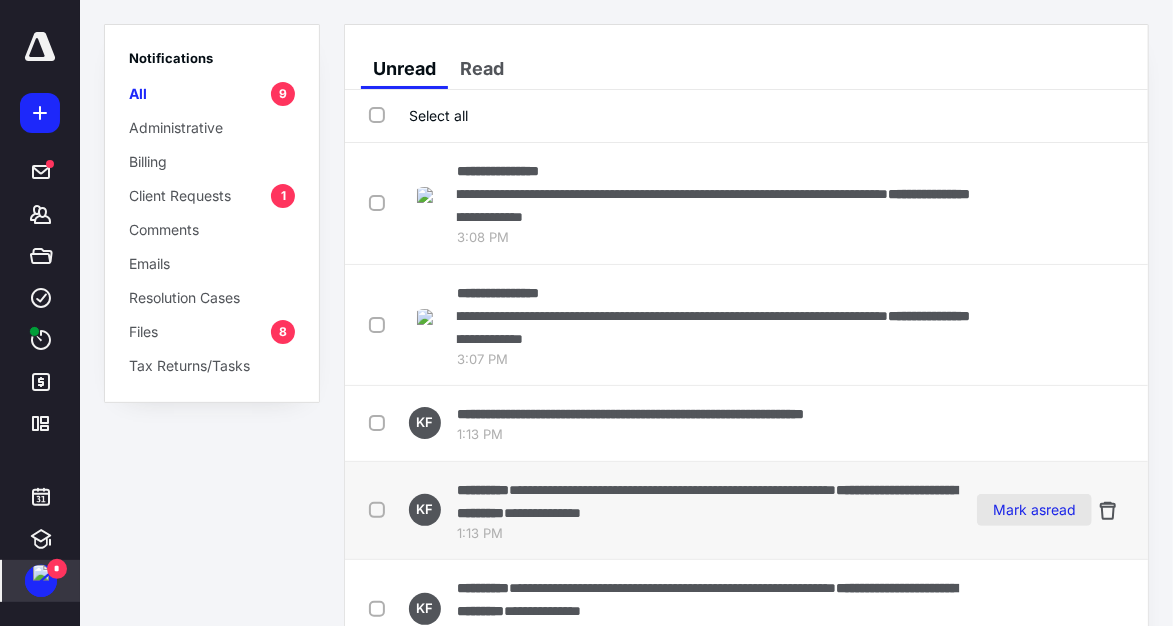 click on "Mark as  read" at bounding box center [1034, 510] 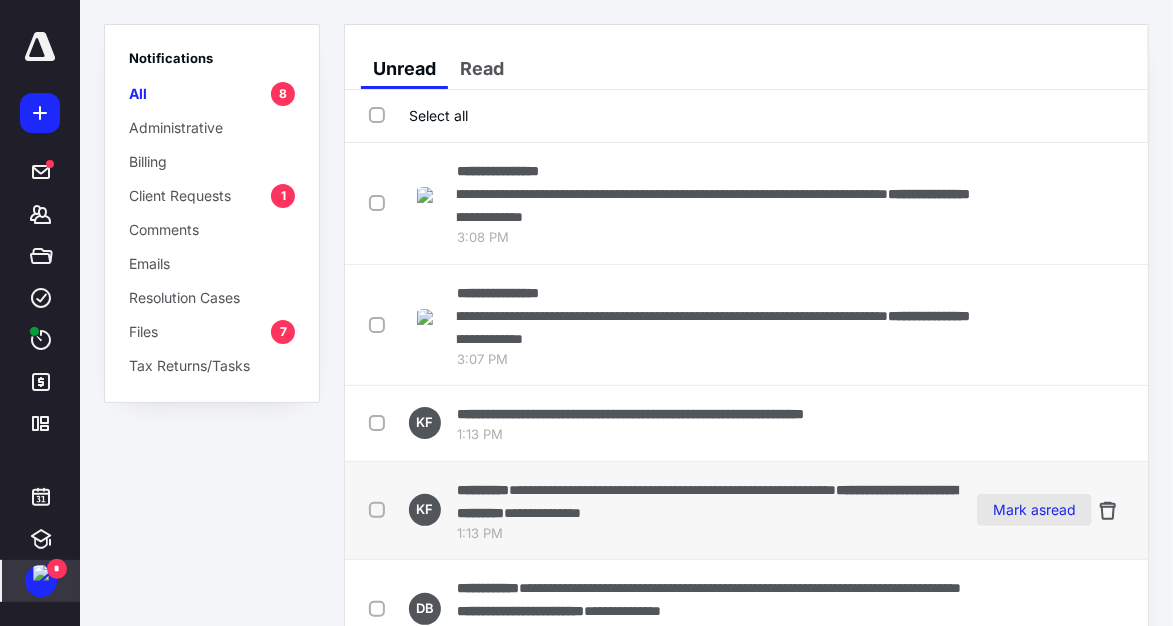 click on "Mark as  read" at bounding box center [1034, 510] 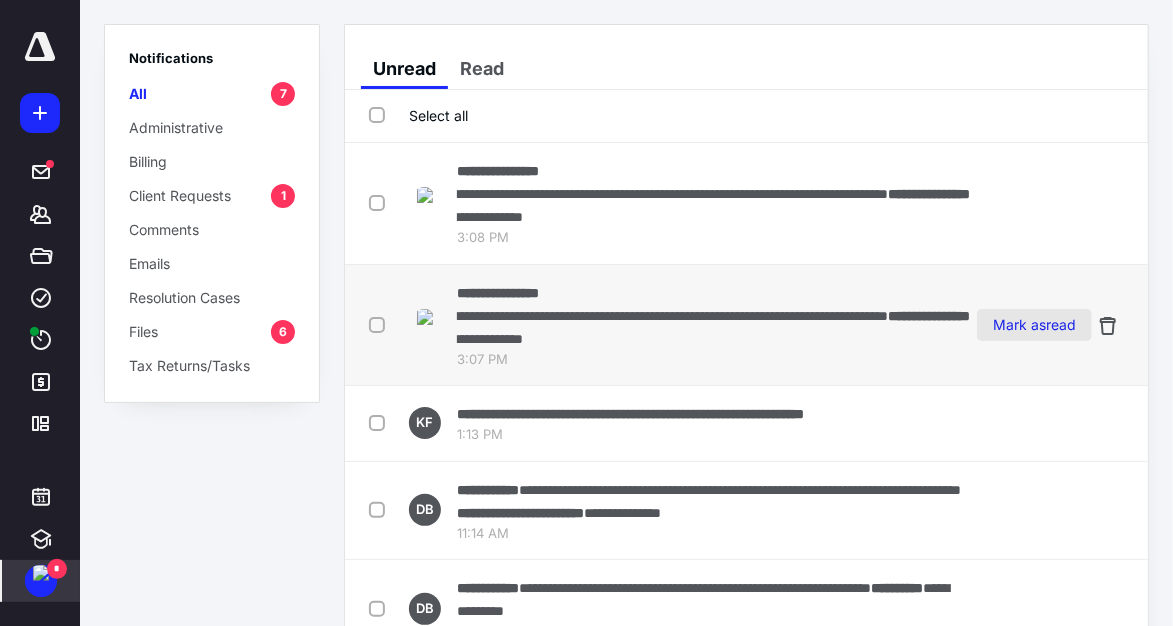 click on "Mark as  read" at bounding box center [1034, 325] 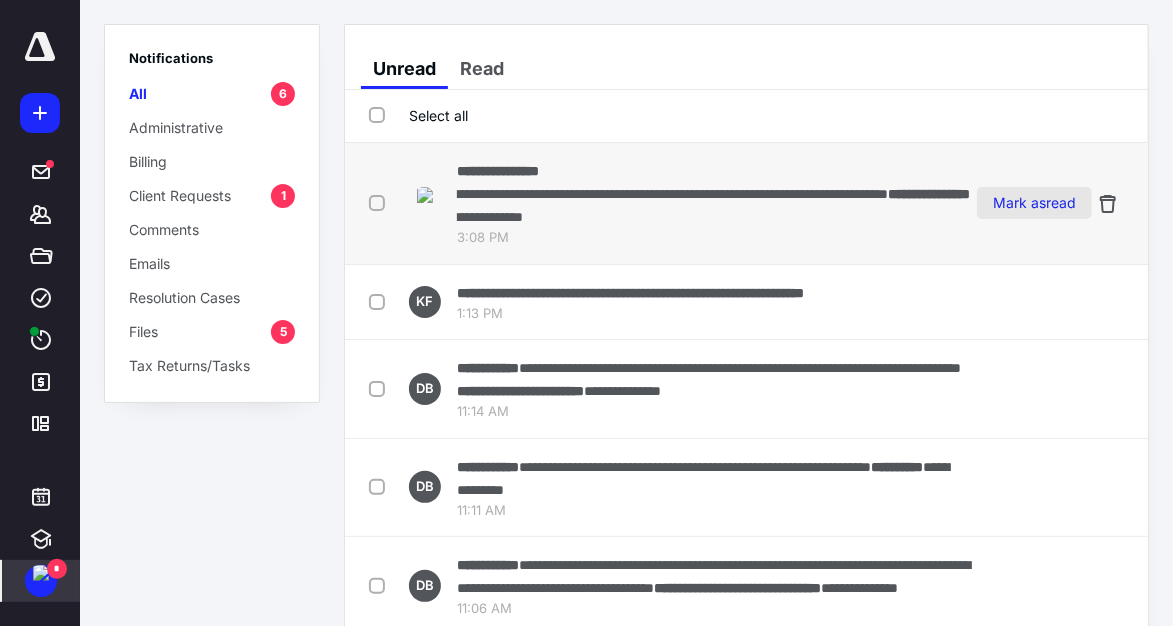 click on "Mark as  read" at bounding box center [1034, 203] 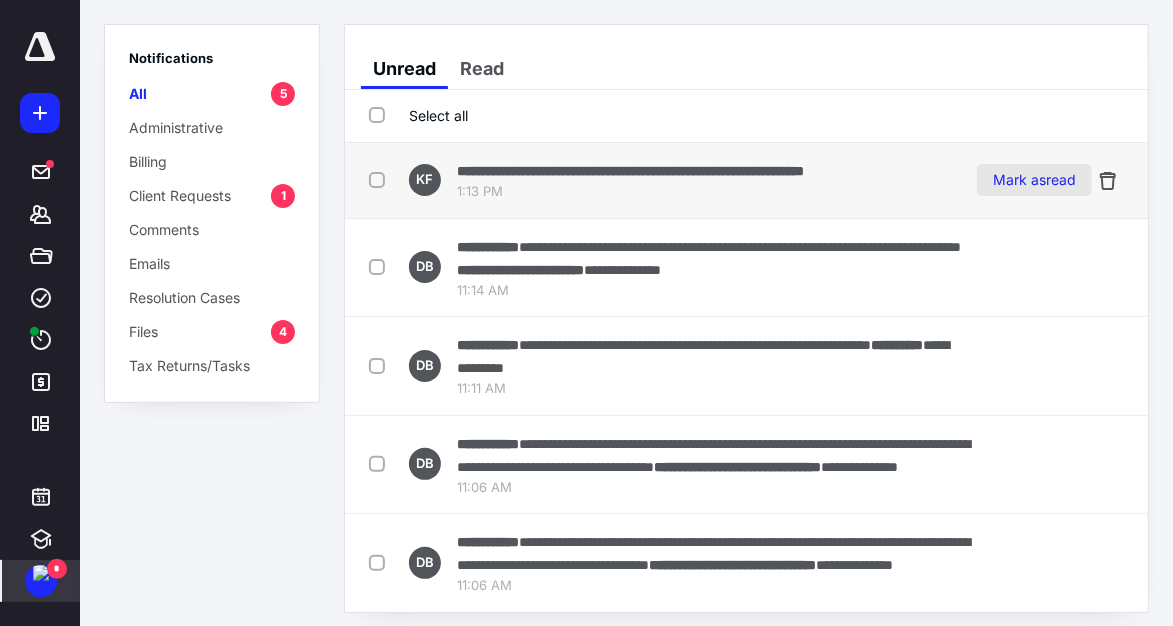 click on "Mark as  read" at bounding box center (1034, 180) 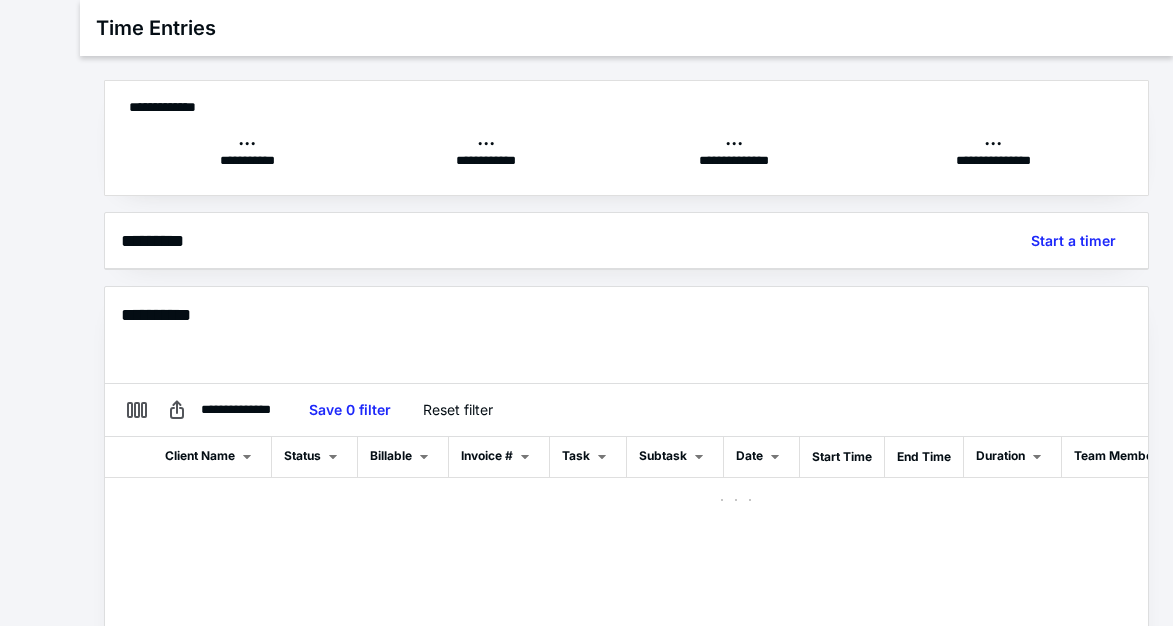 scroll, scrollTop: 0, scrollLeft: 0, axis: both 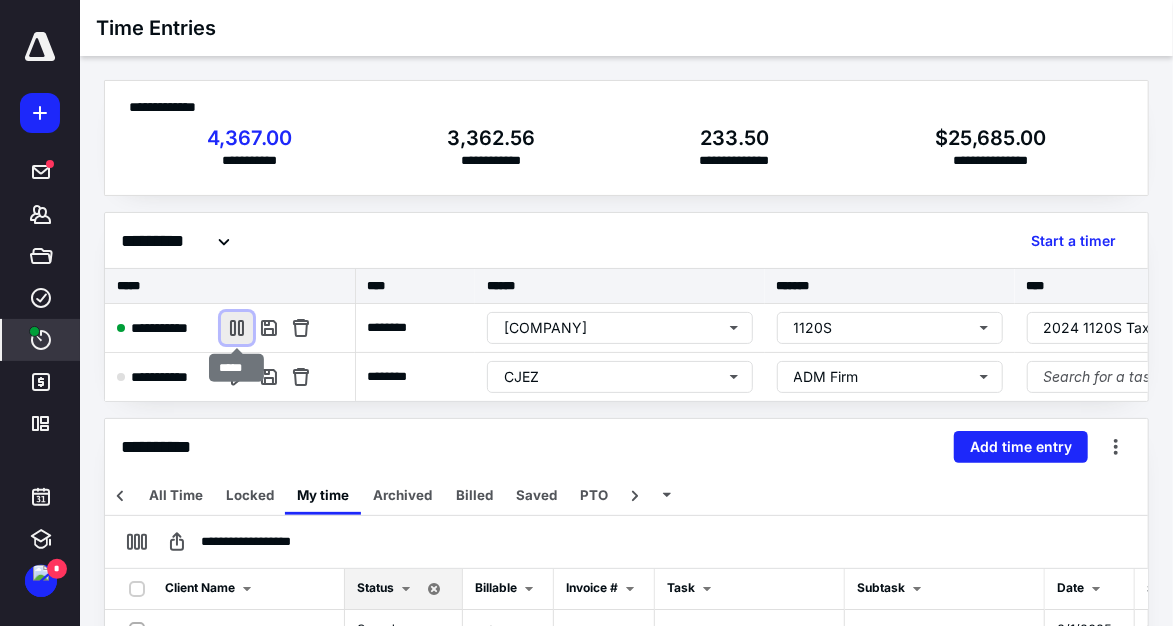 click at bounding box center [237, 328] 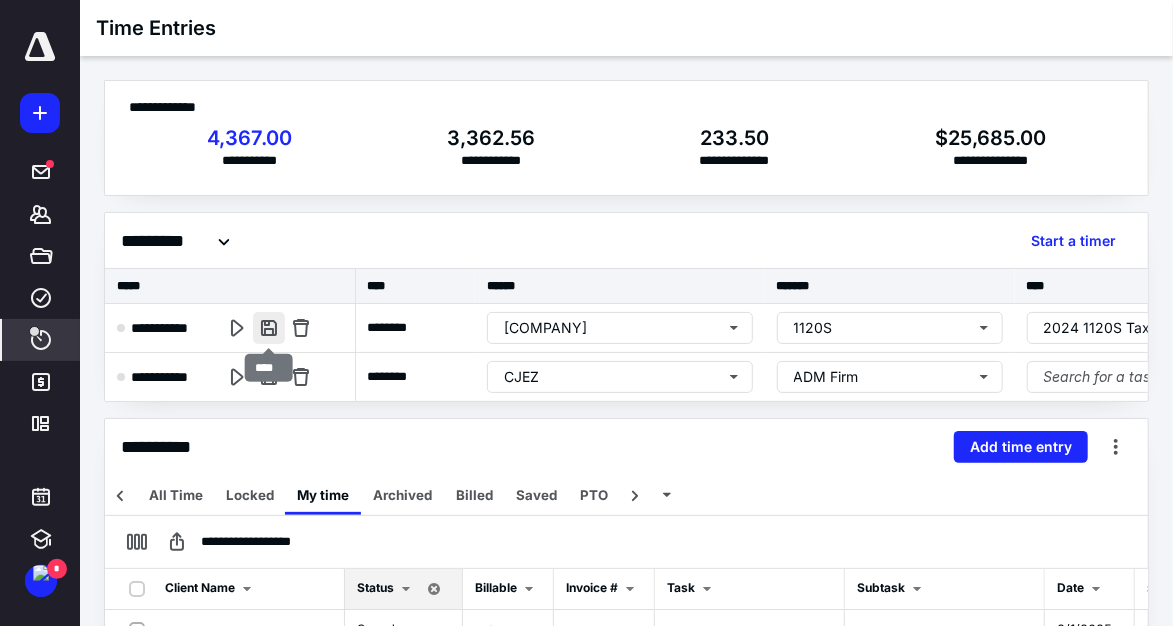click at bounding box center [269, 328] 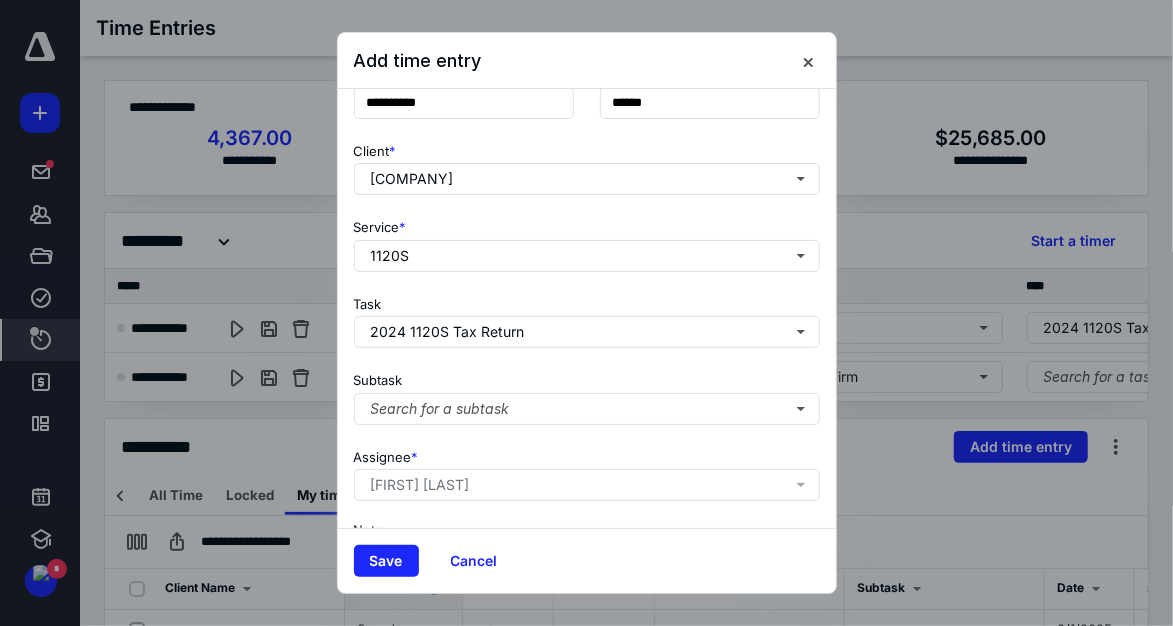scroll, scrollTop: 187, scrollLeft: 0, axis: vertical 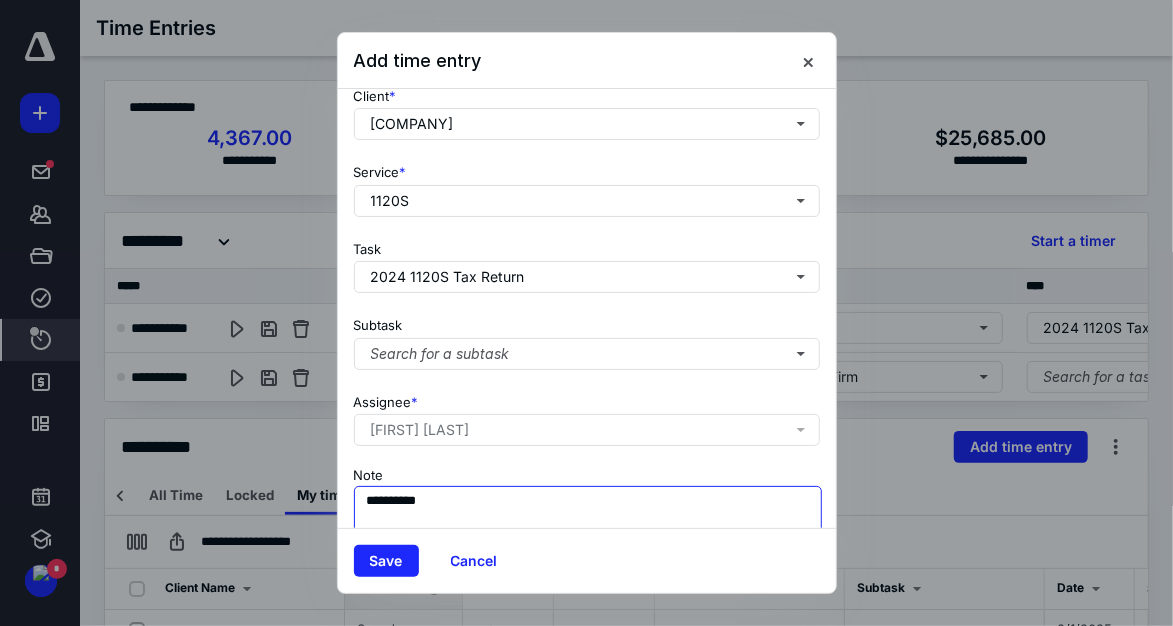 click on "**********" at bounding box center (588, 536) 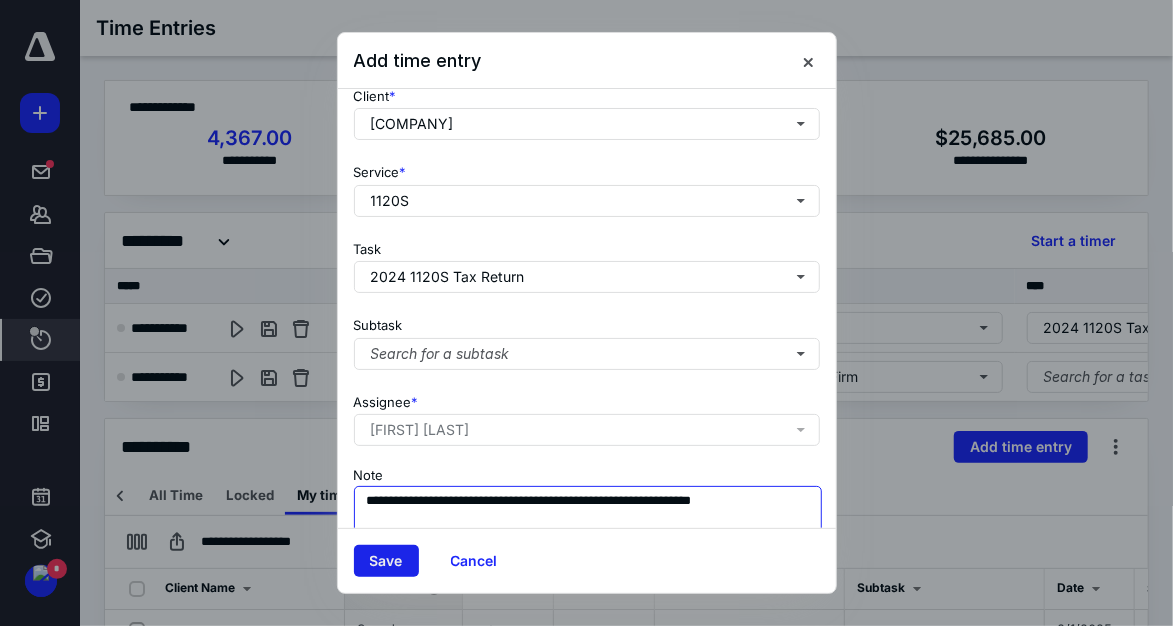 type on "**********" 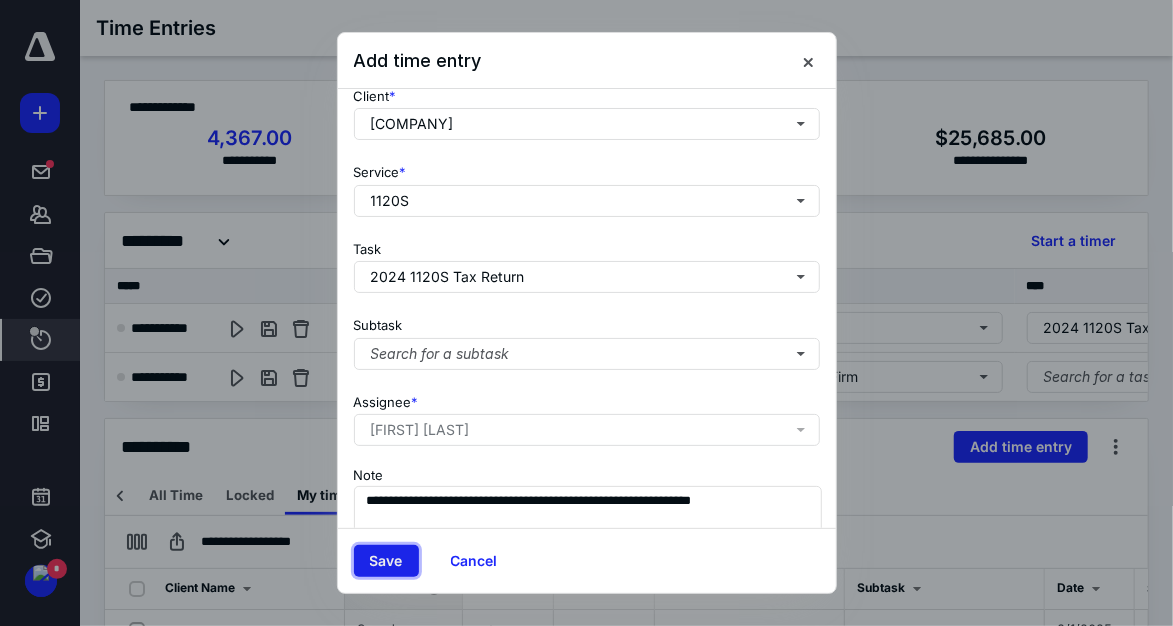 click on "Save" at bounding box center (386, 561) 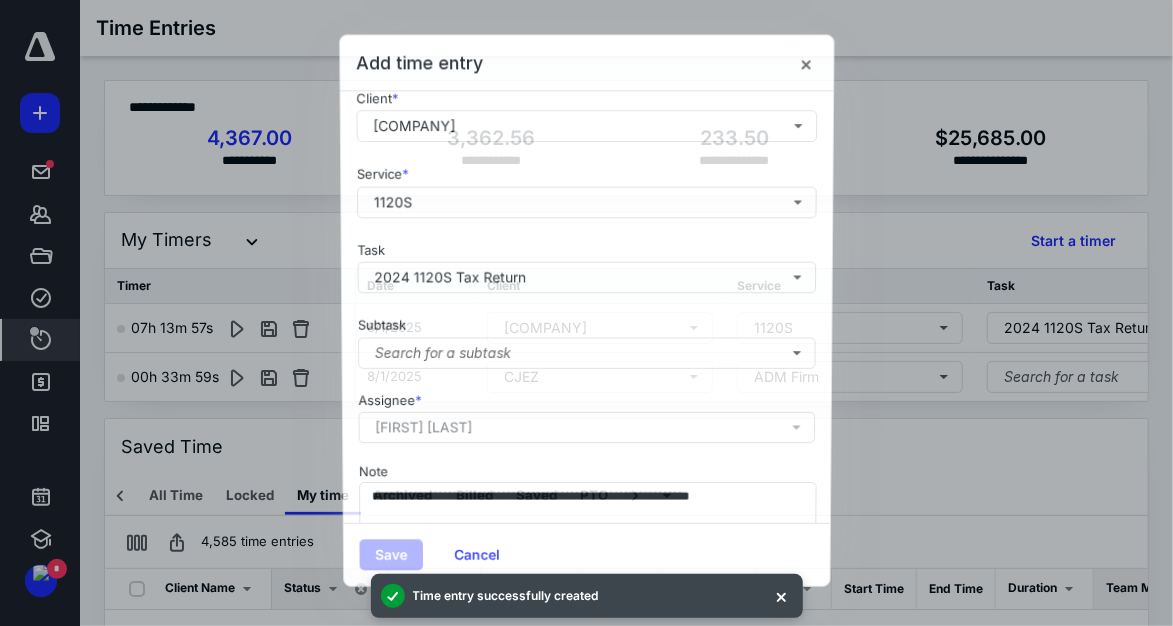 scroll, scrollTop: 0, scrollLeft: 0, axis: both 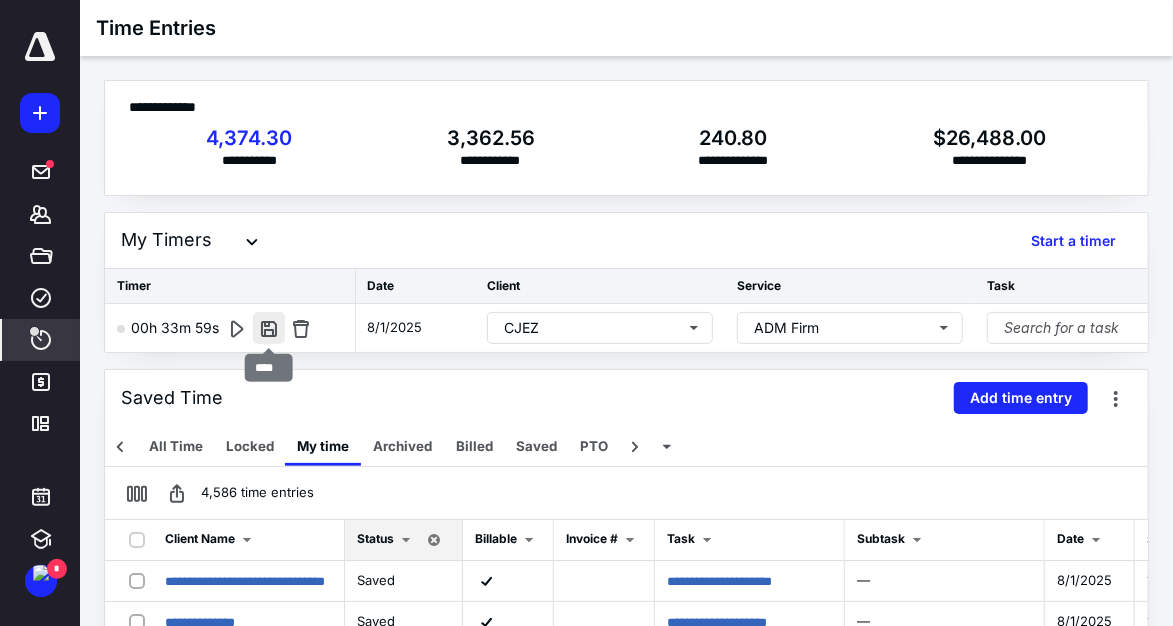 click at bounding box center (269, 328) 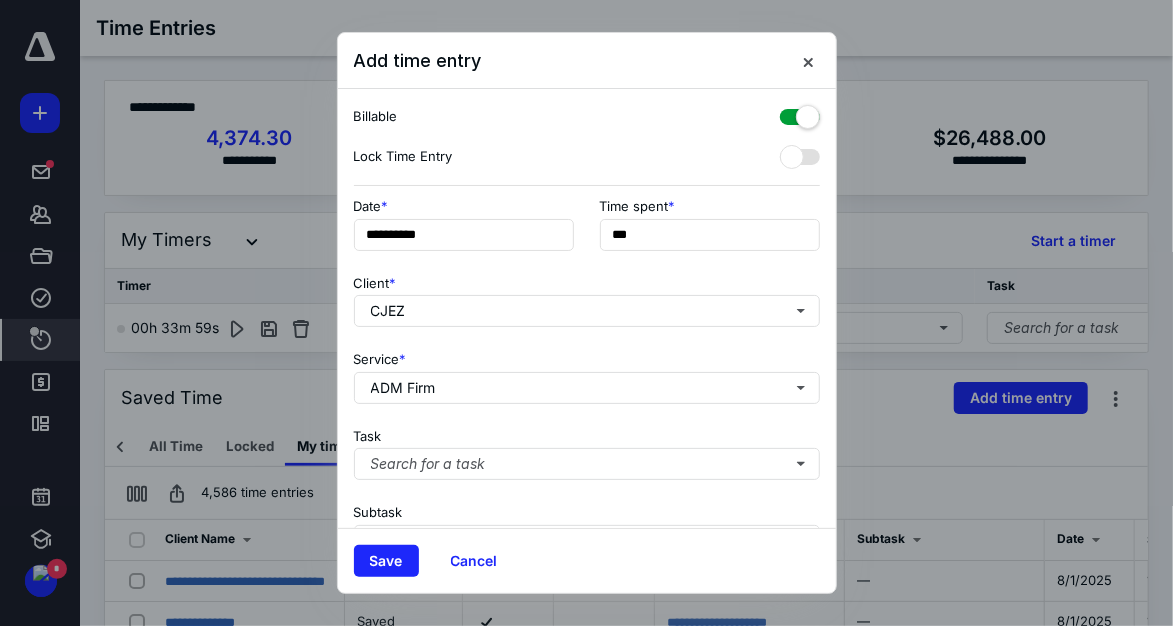 click at bounding box center [800, 113] 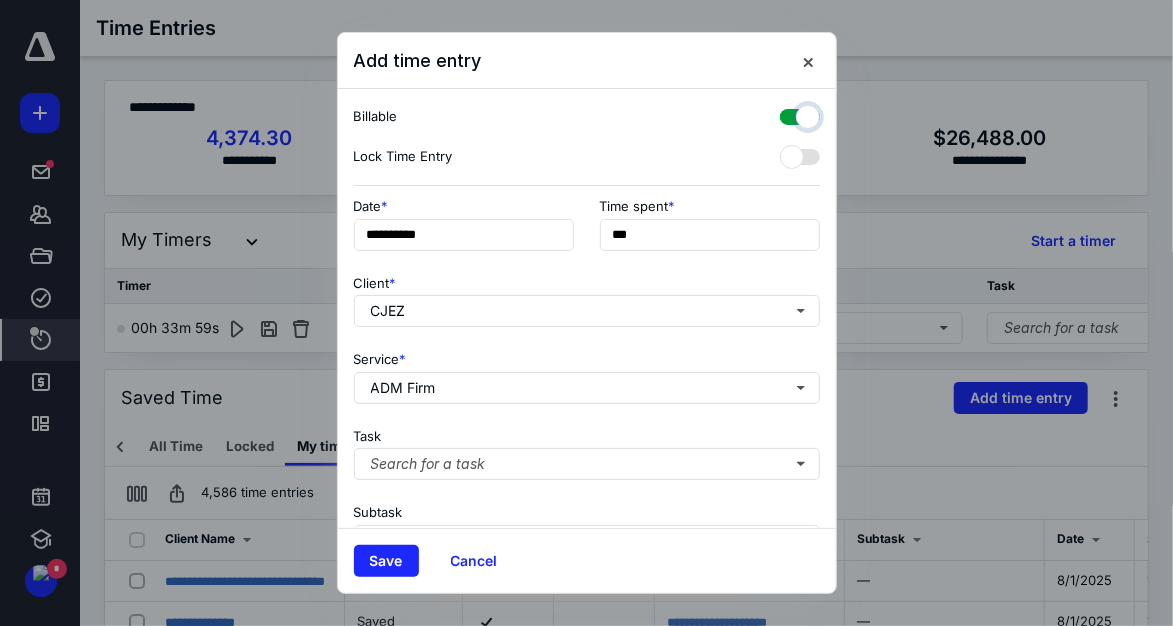 click at bounding box center [790, 114] 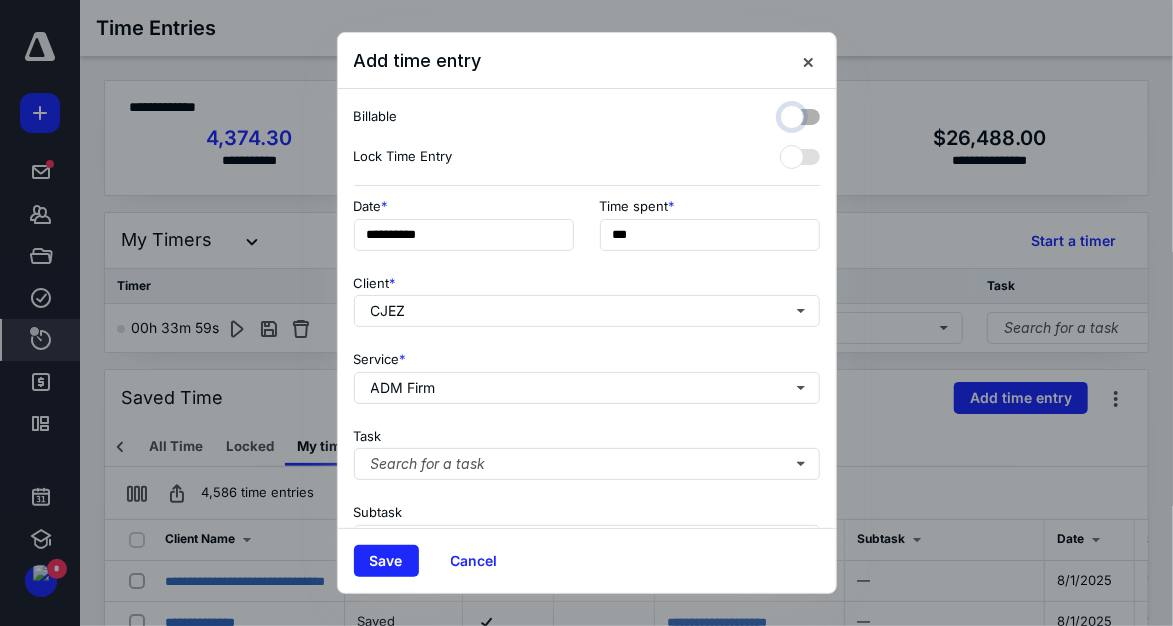 checkbox on "false" 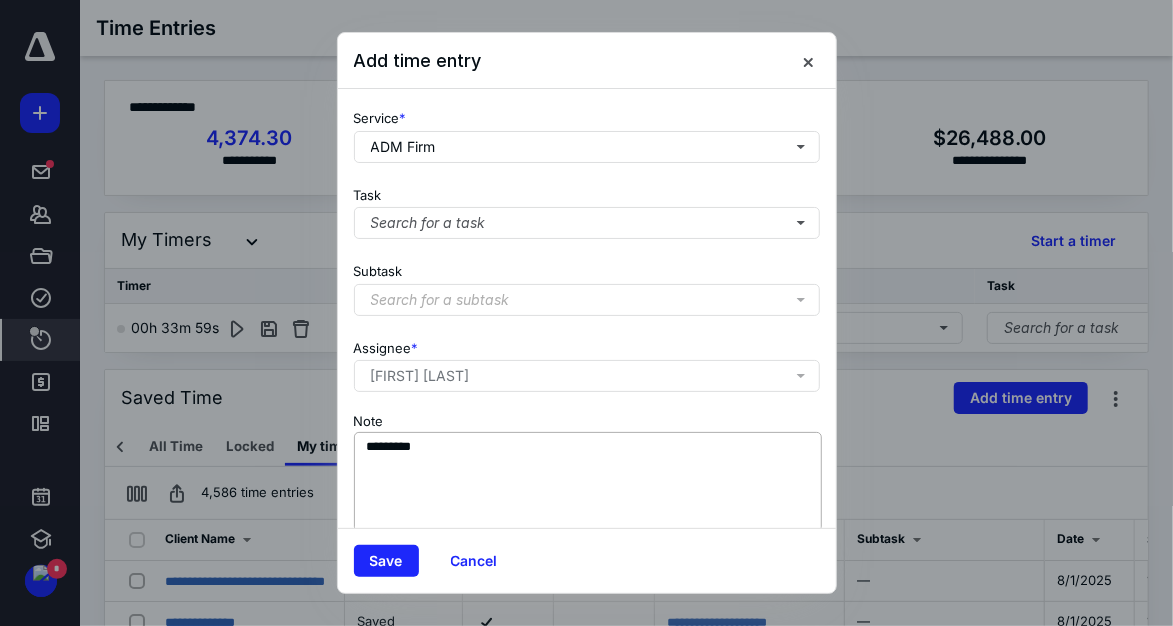 scroll, scrollTop: 260, scrollLeft: 0, axis: vertical 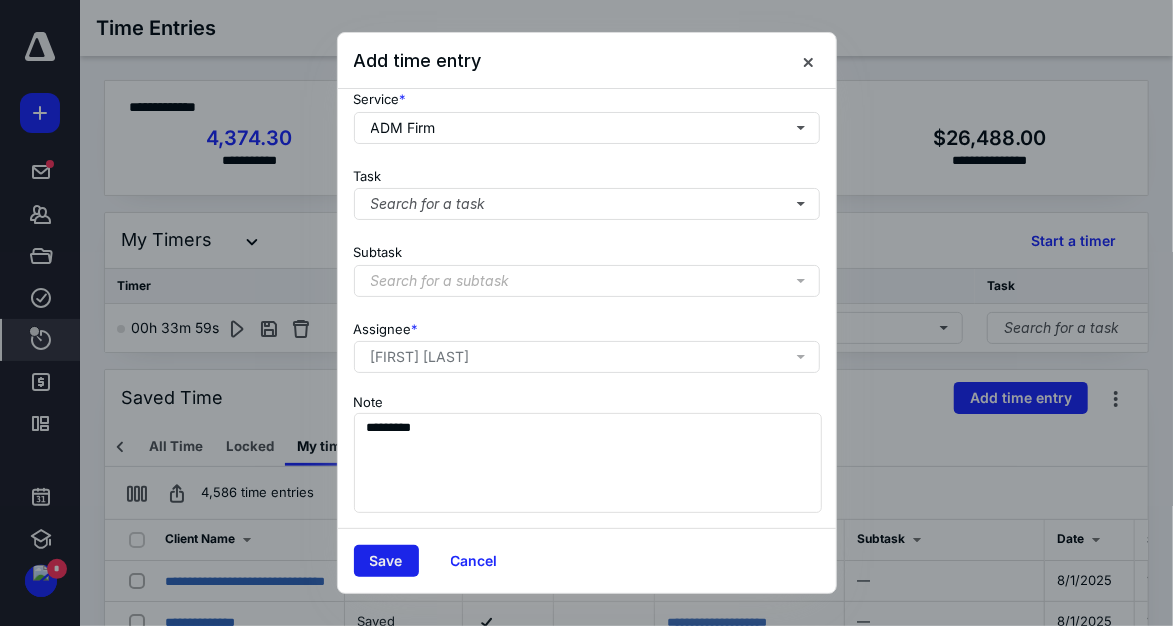click on "Save" at bounding box center (386, 561) 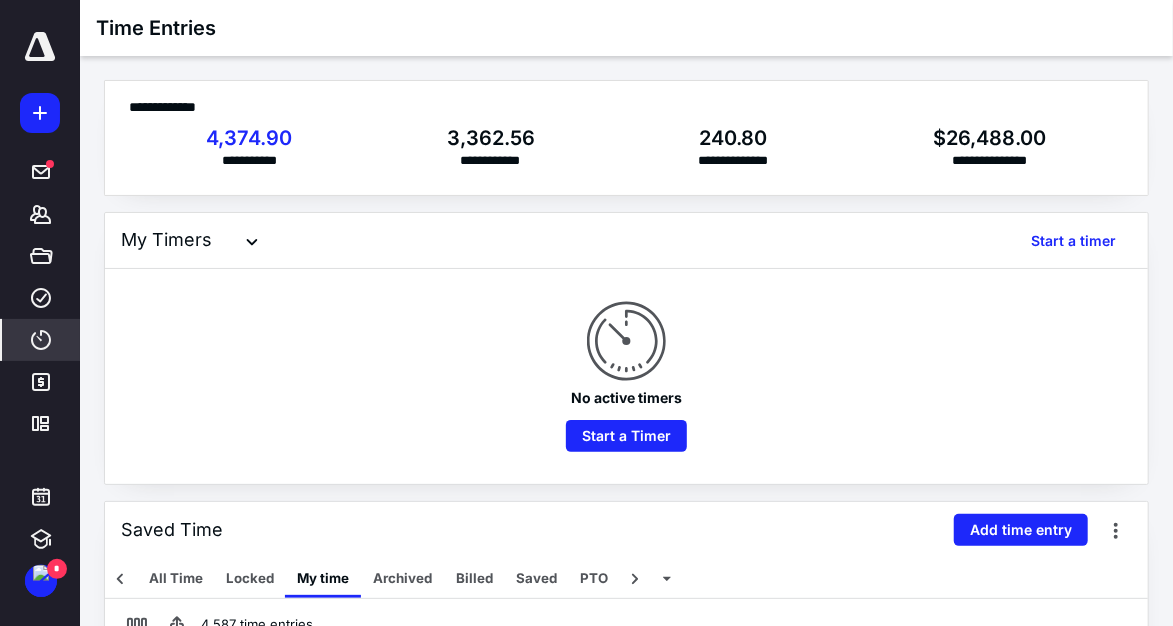 scroll, scrollTop: 220, scrollLeft: 0, axis: vertical 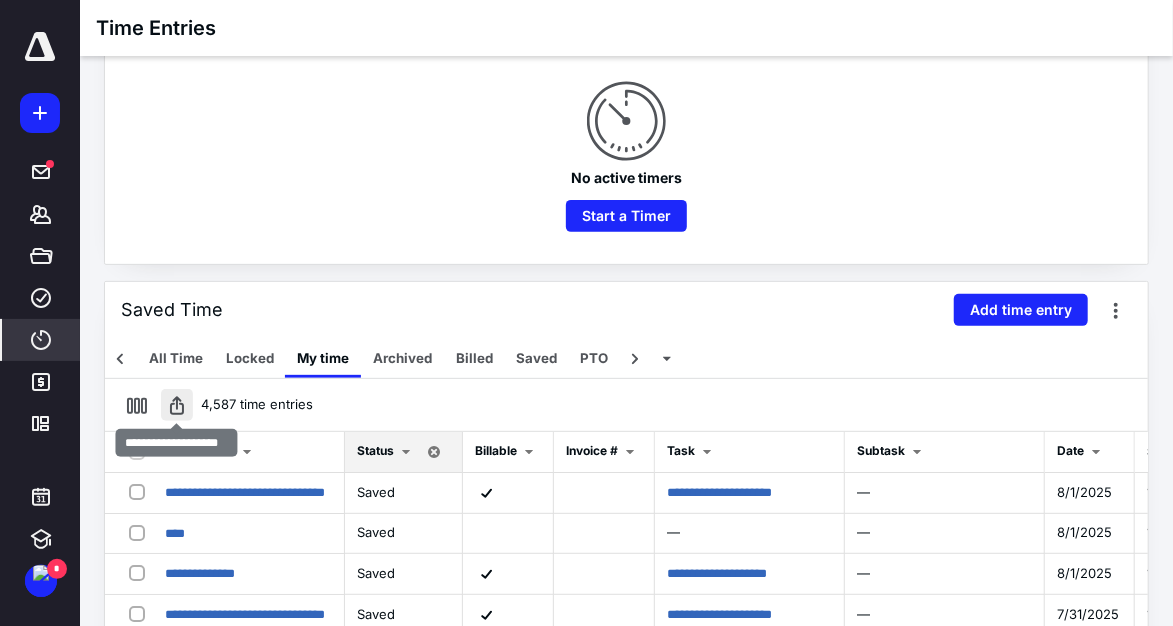 click at bounding box center [177, 405] 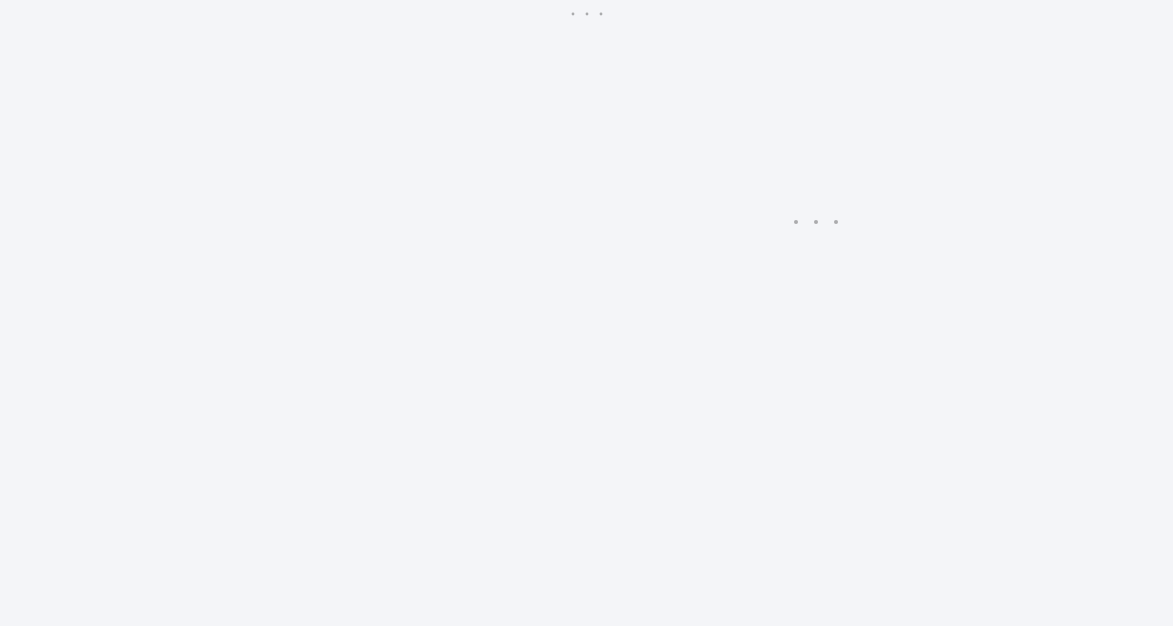 scroll, scrollTop: 0, scrollLeft: 0, axis: both 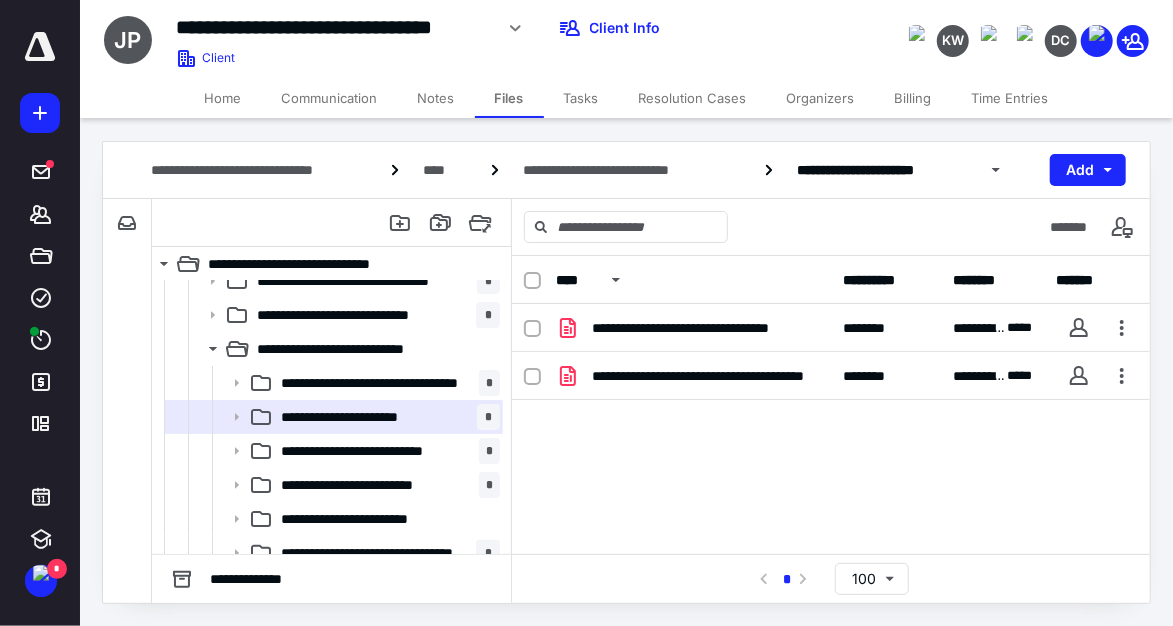 click on "Billing" at bounding box center (913, 98) 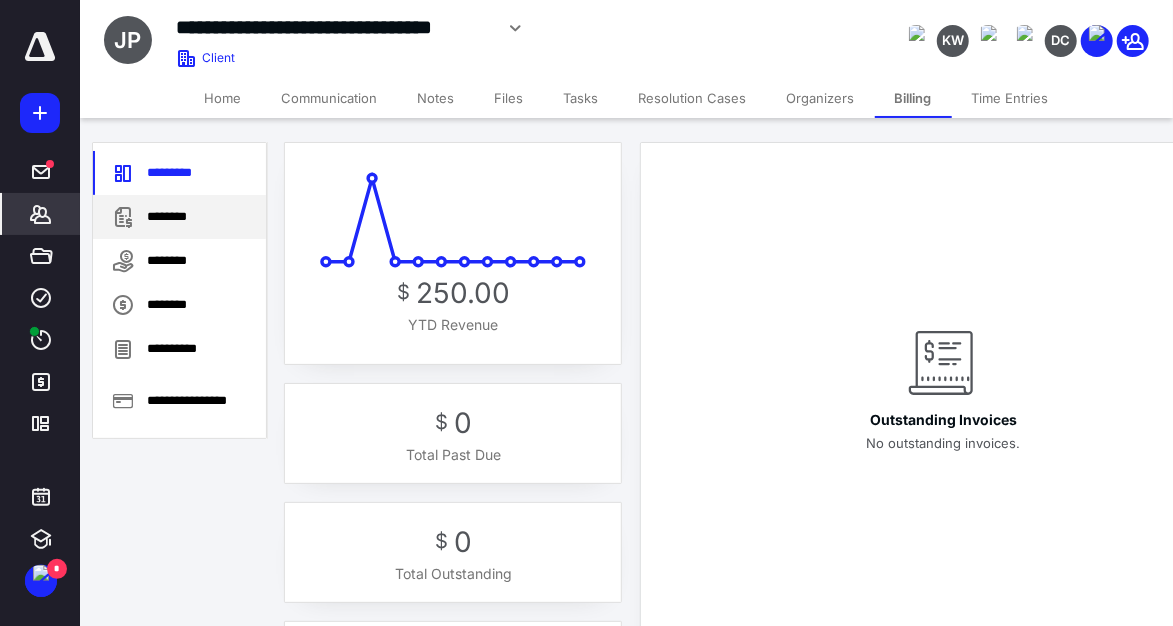 click on "********" at bounding box center (179, 217) 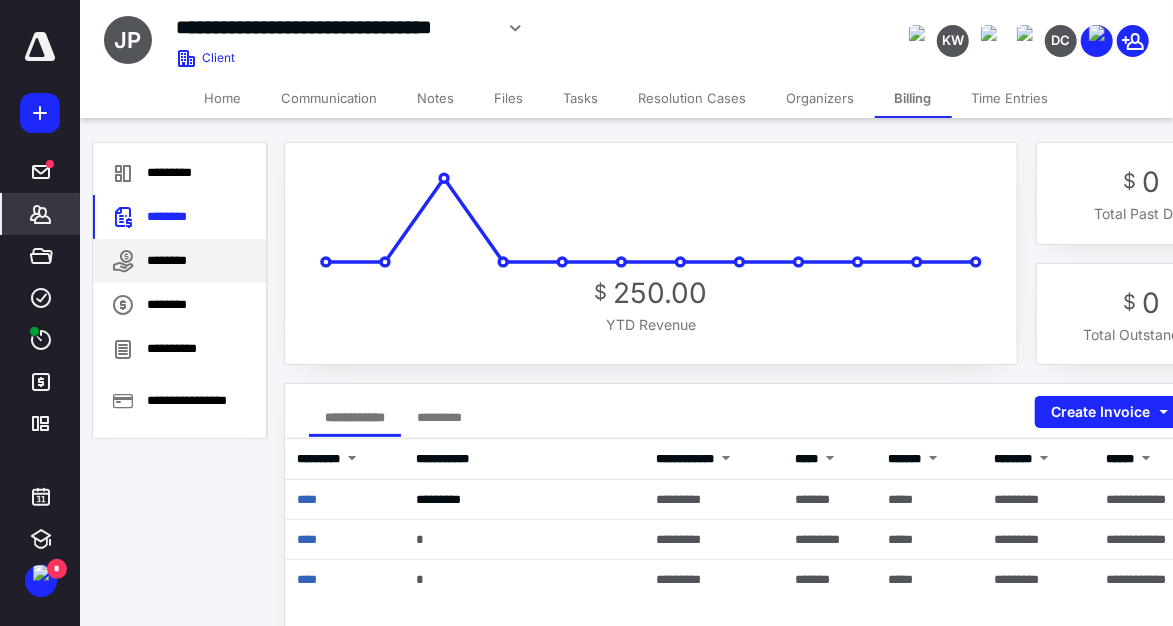 click on "********" at bounding box center (179, 261) 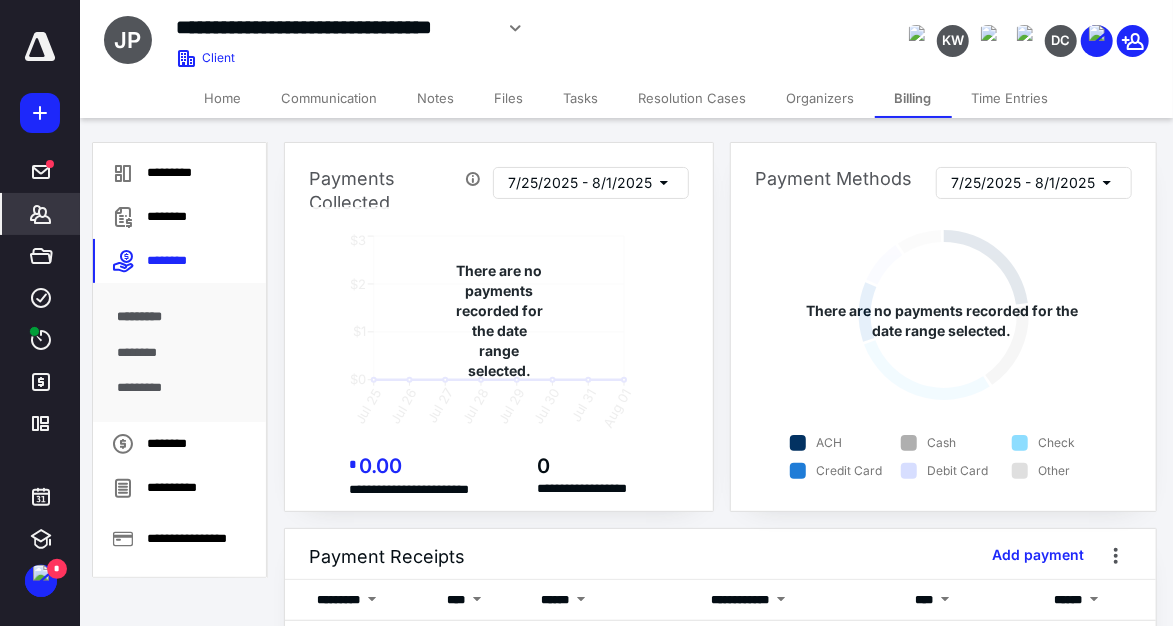 click 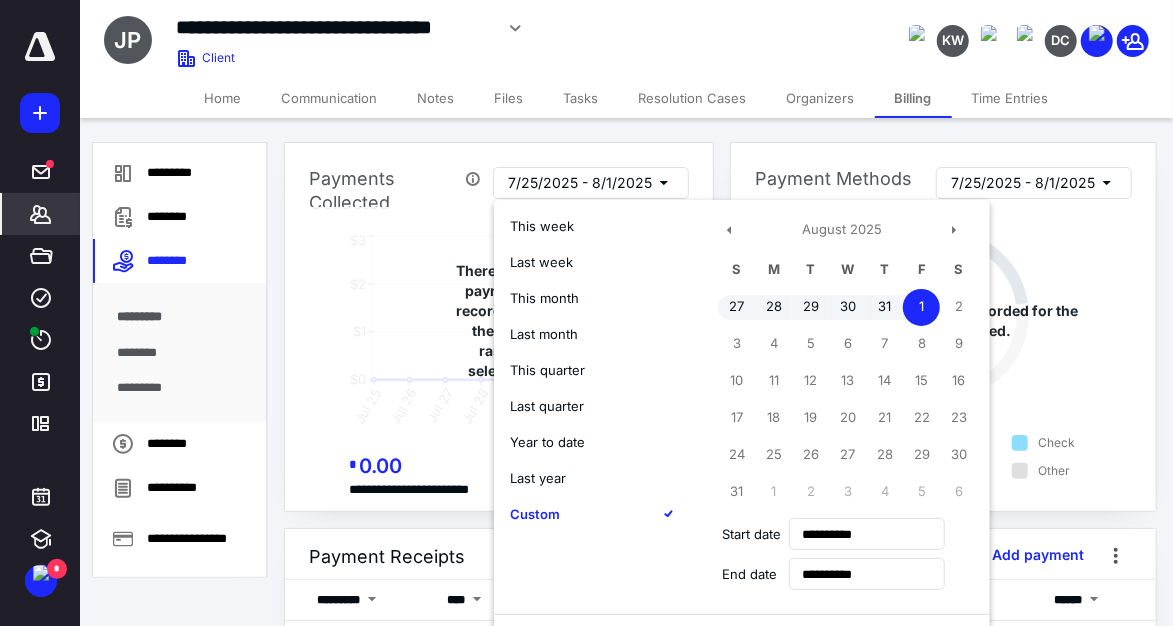 click on "Last year" at bounding box center (538, 478) 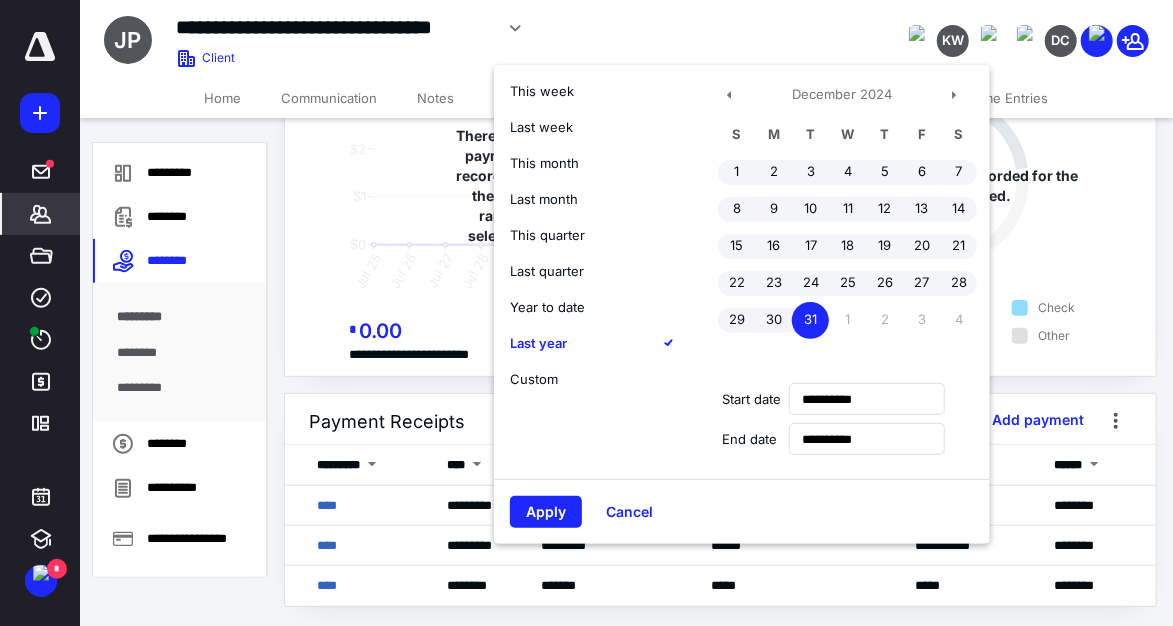 scroll, scrollTop: 139, scrollLeft: 0, axis: vertical 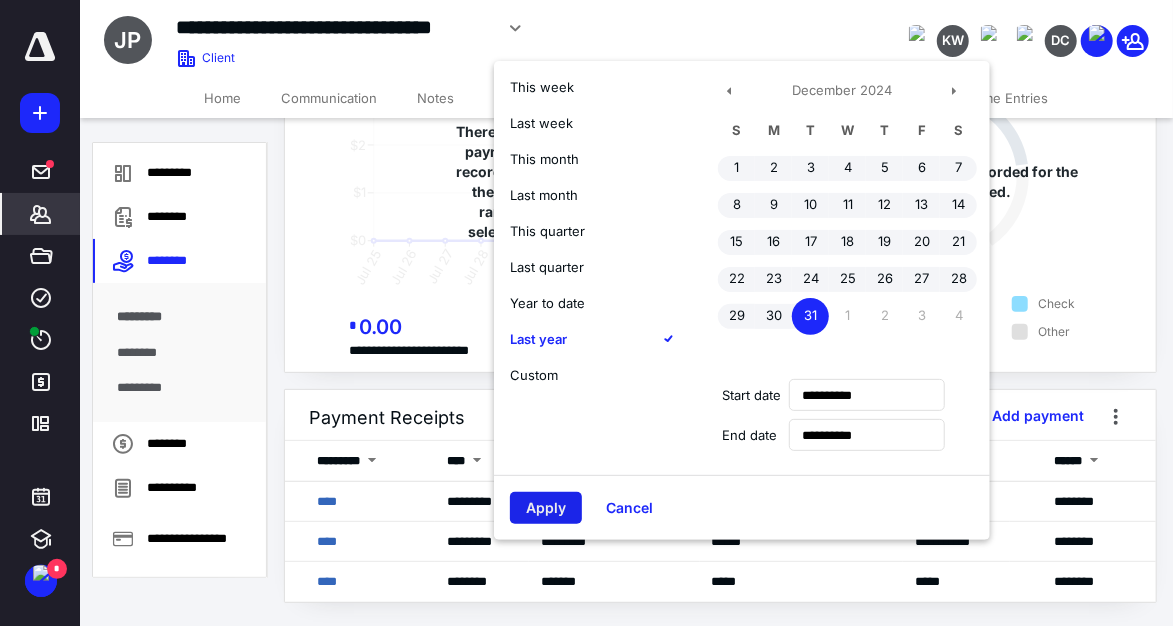click on "Apply" at bounding box center (546, 508) 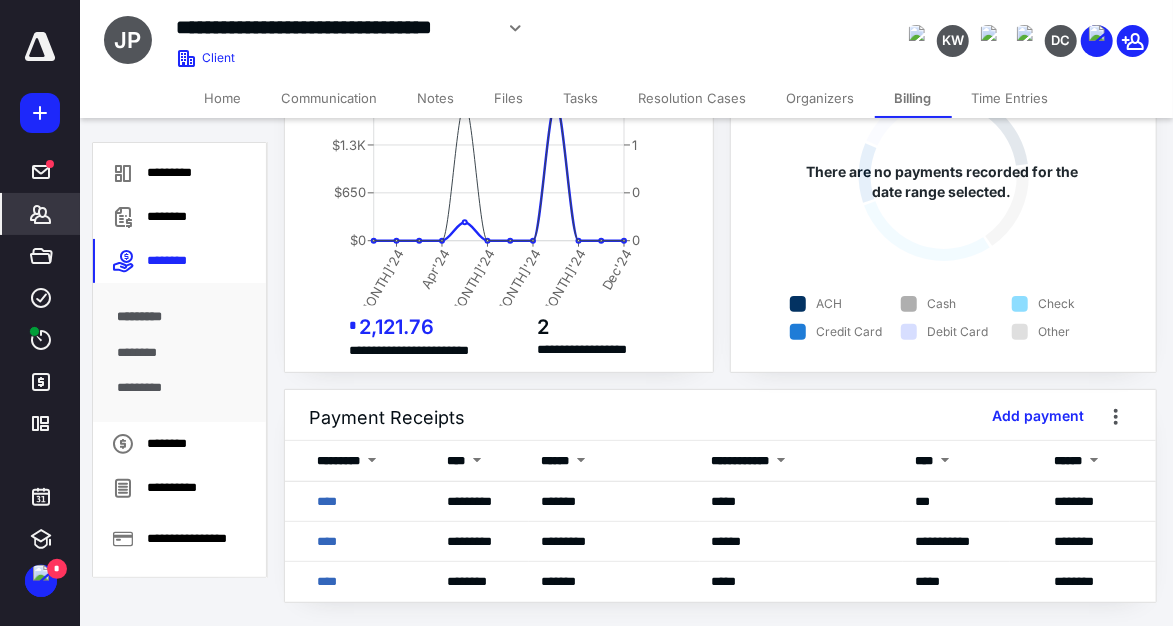 click on "Files" at bounding box center [509, 98] 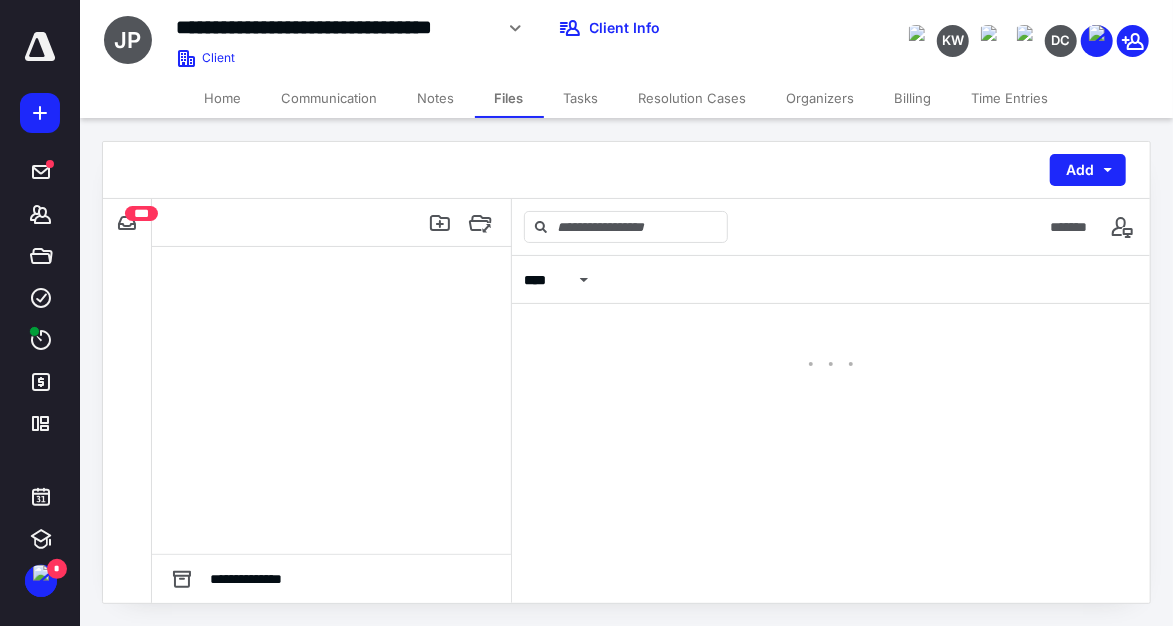 scroll, scrollTop: 0, scrollLeft: 0, axis: both 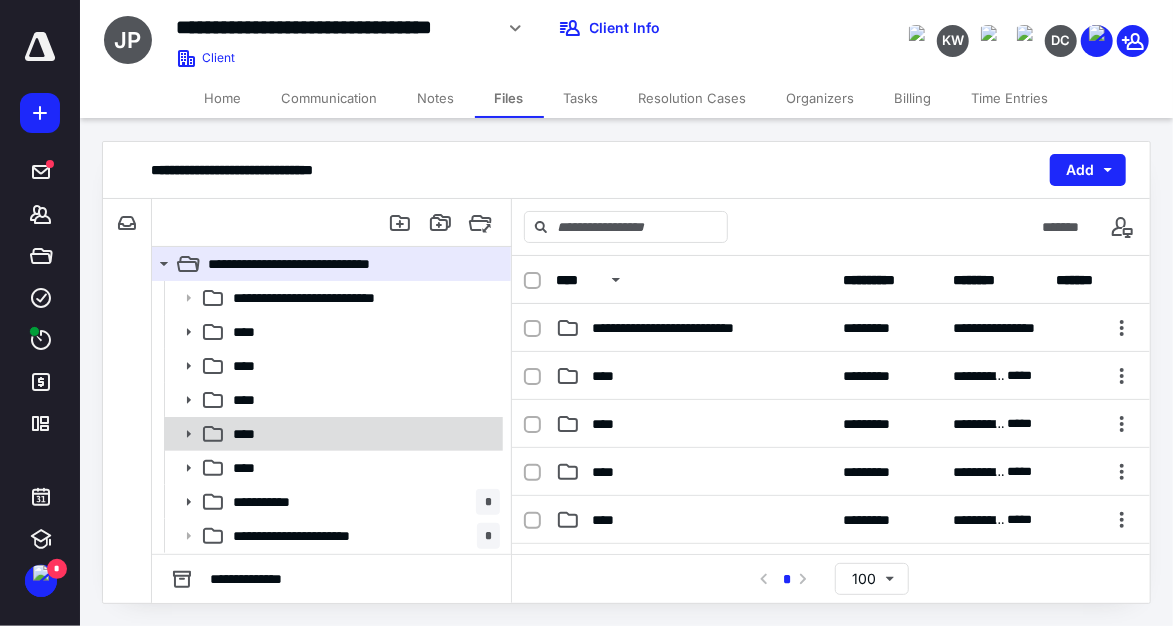 click 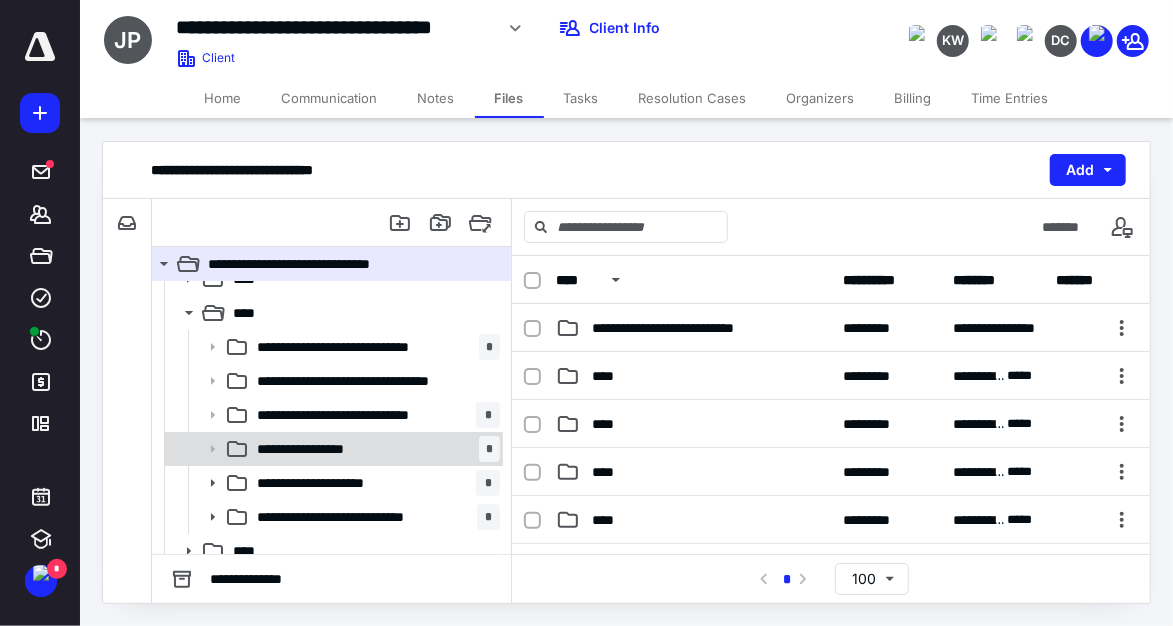 scroll, scrollTop: 187, scrollLeft: 0, axis: vertical 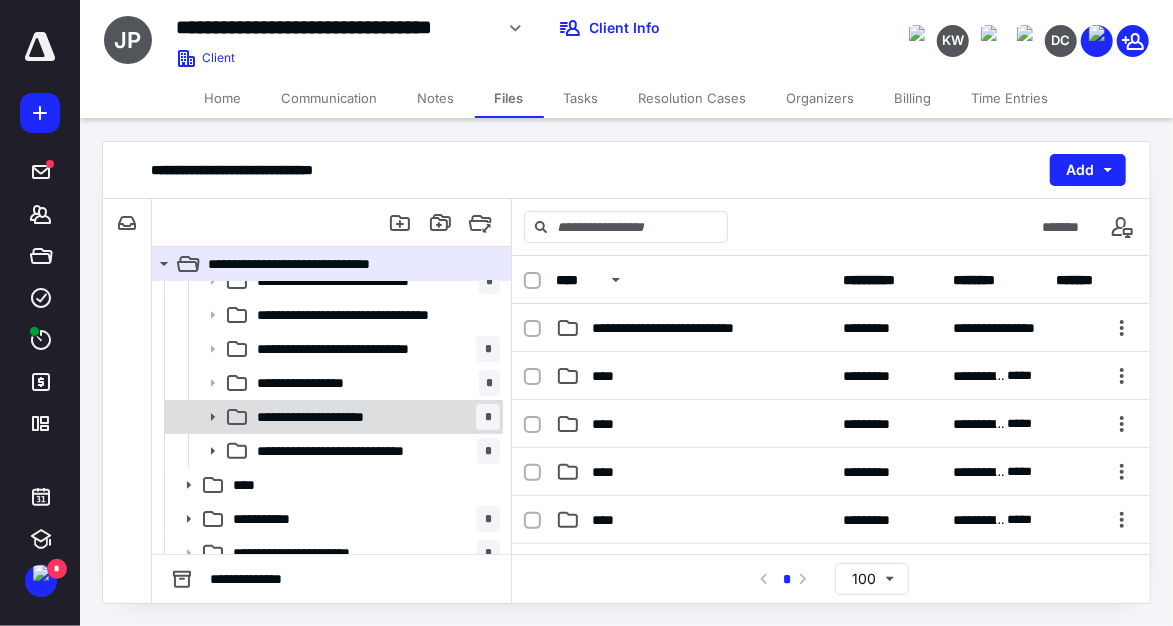click 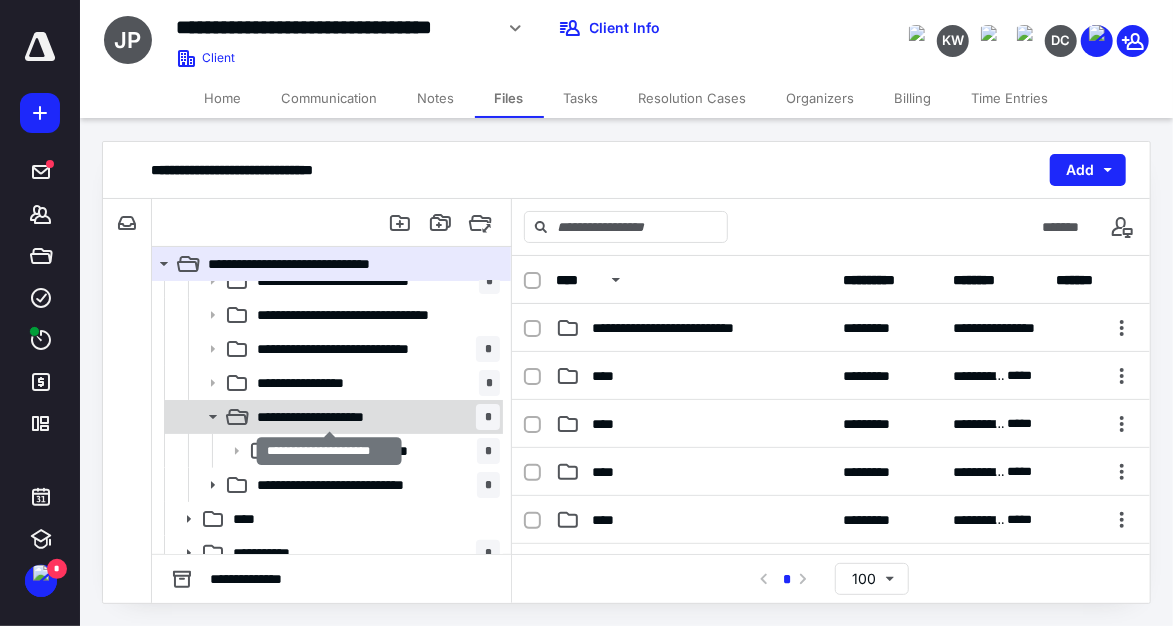 click on "**********" at bounding box center (329, 417) 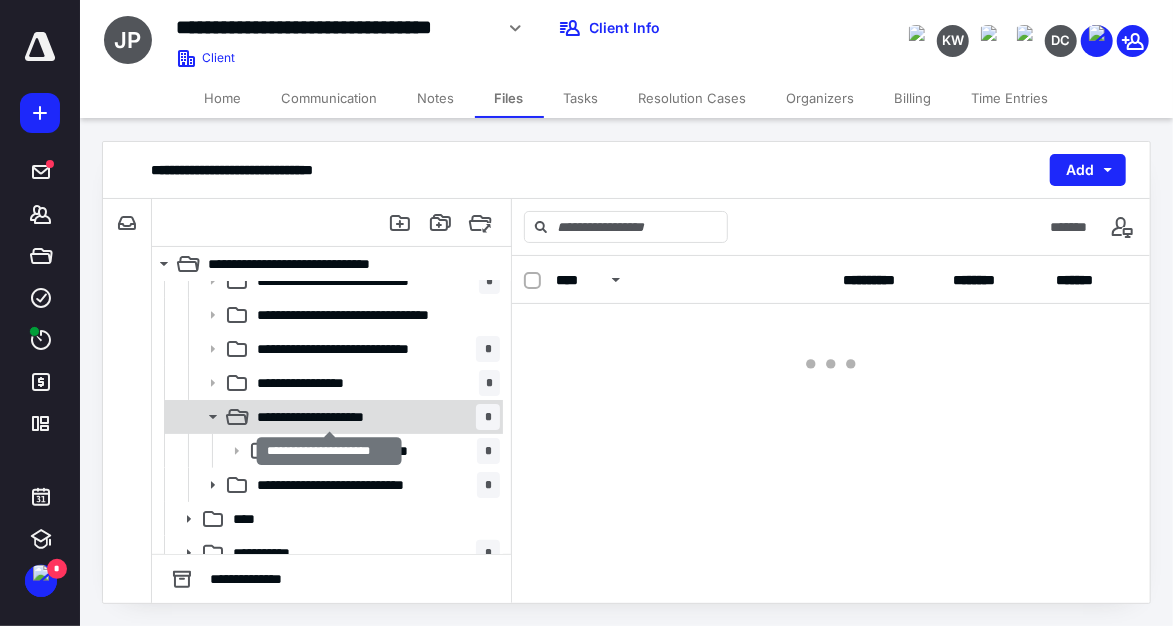 click on "**********" at bounding box center [329, 417] 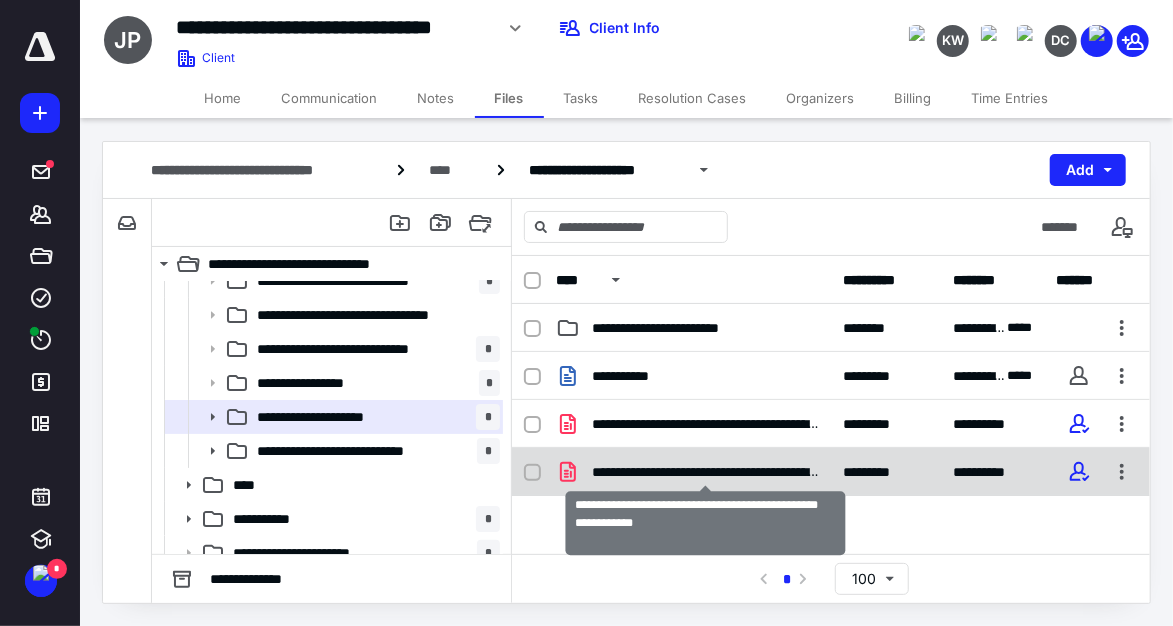 click on "**********" at bounding box center (705, 472) 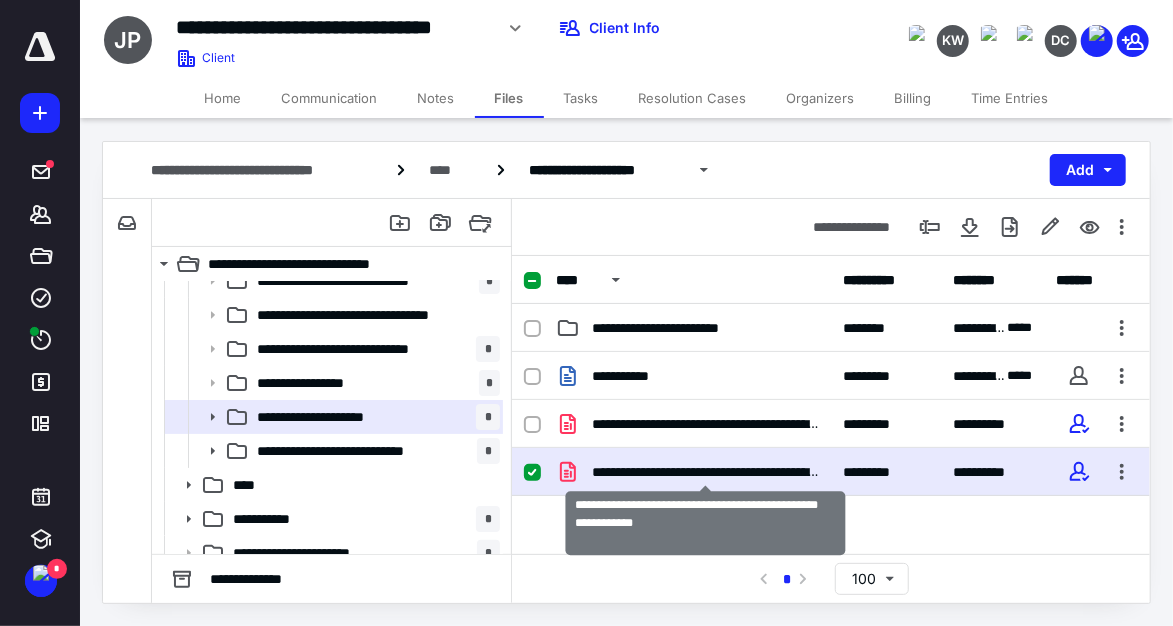 click on "**********" at bounding box center [705, 472] 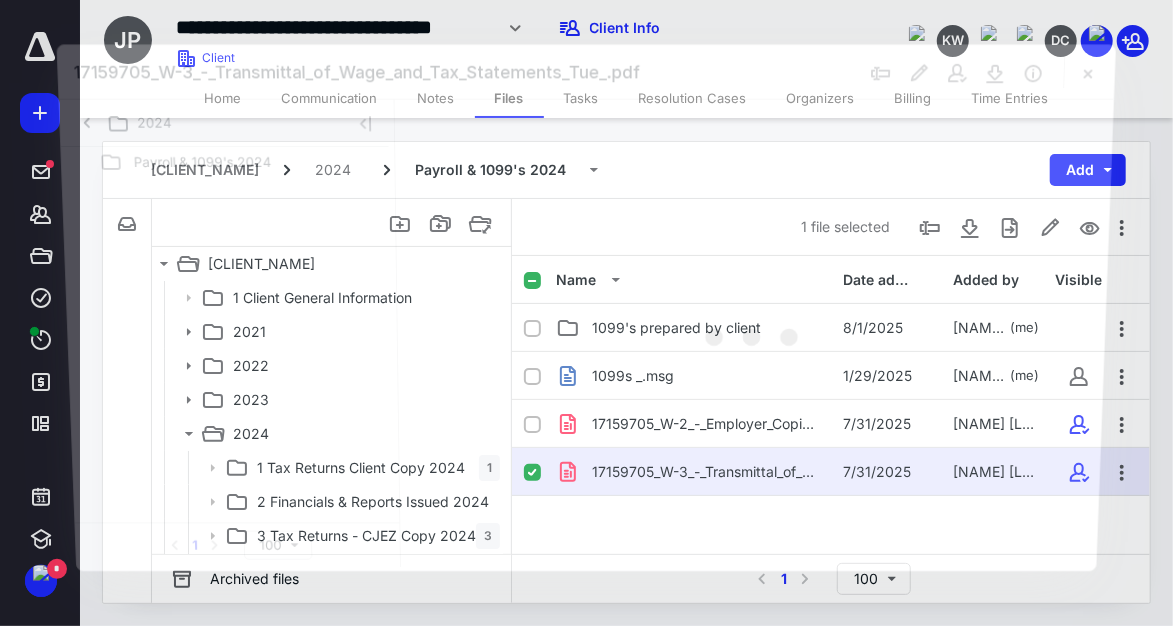 scroll, scrollTop: 187, scrollLeft: 0, axis: vertical 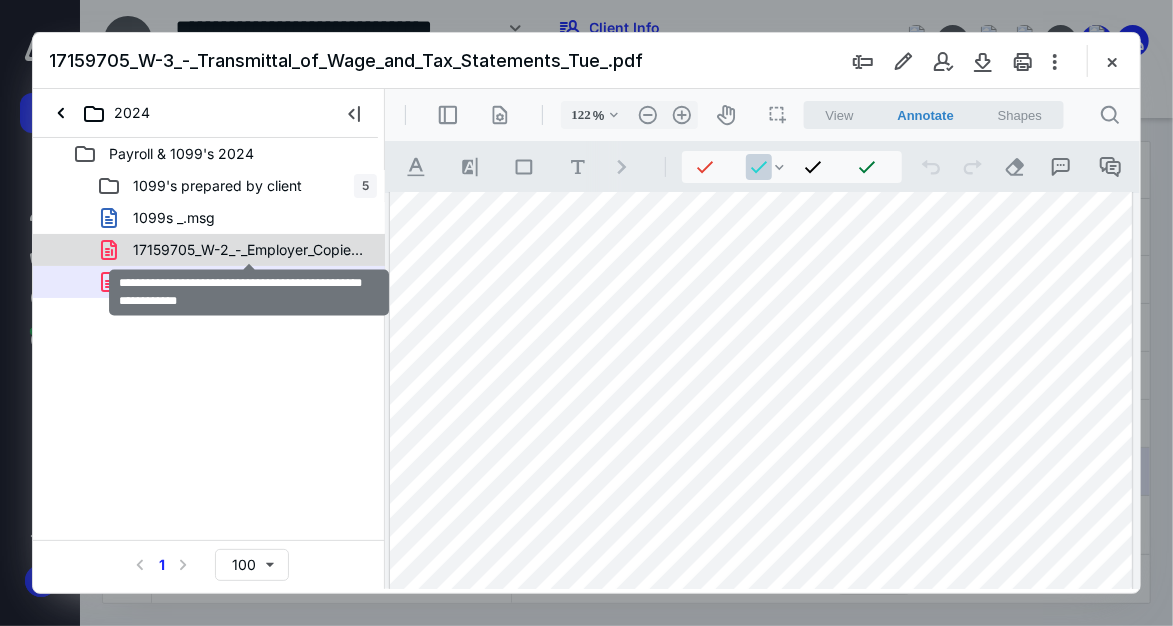 click on "17159705_W-2_-_Employer_Copies_Tue_Dec_31_23_23_00_EST_202.pdf" at bounding box center (249, 250) 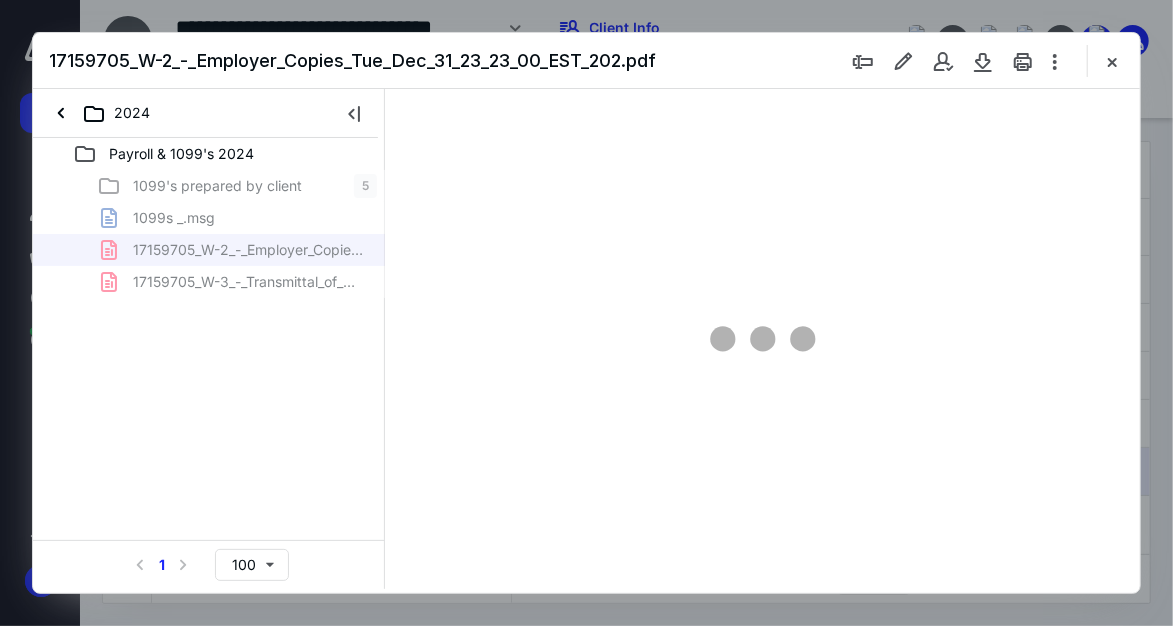 scroll, scrollTop: 109, scrollLeft: 0, axis: vertical 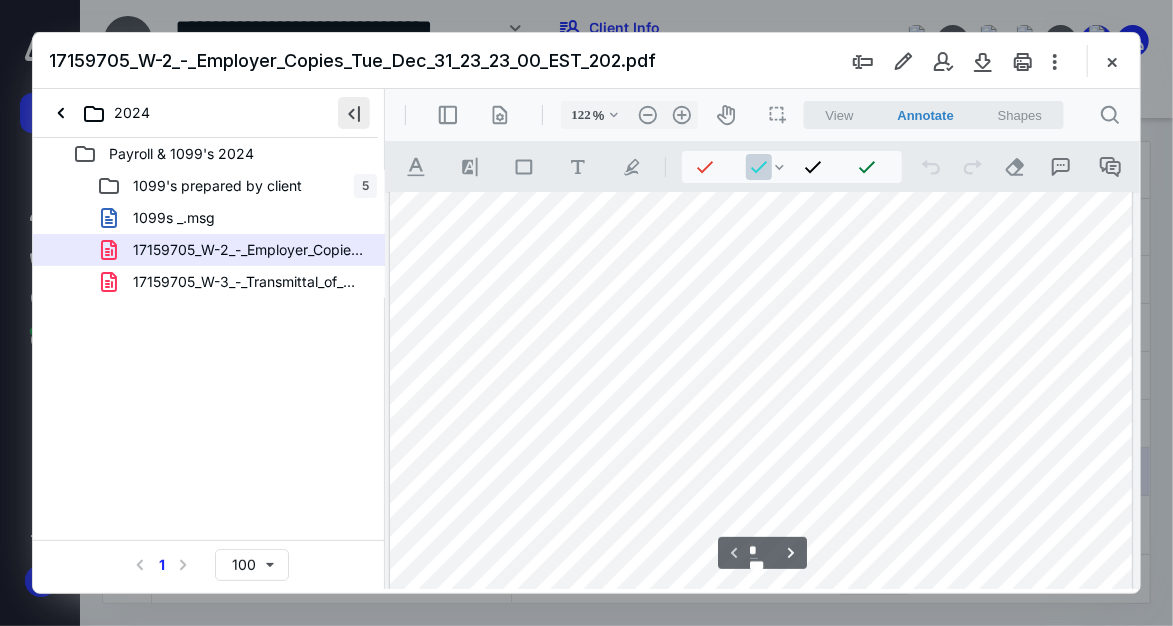 click at bounding box center [354, 113] 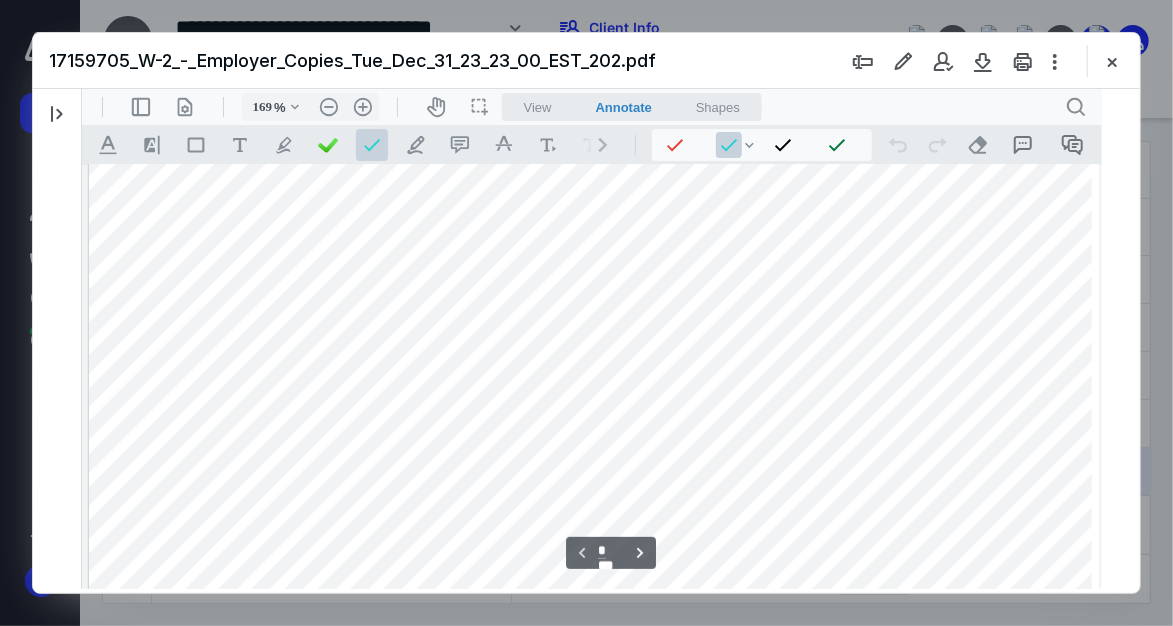 scroll, scrollTop: 82, scrollLeft: 0, axis: vertical 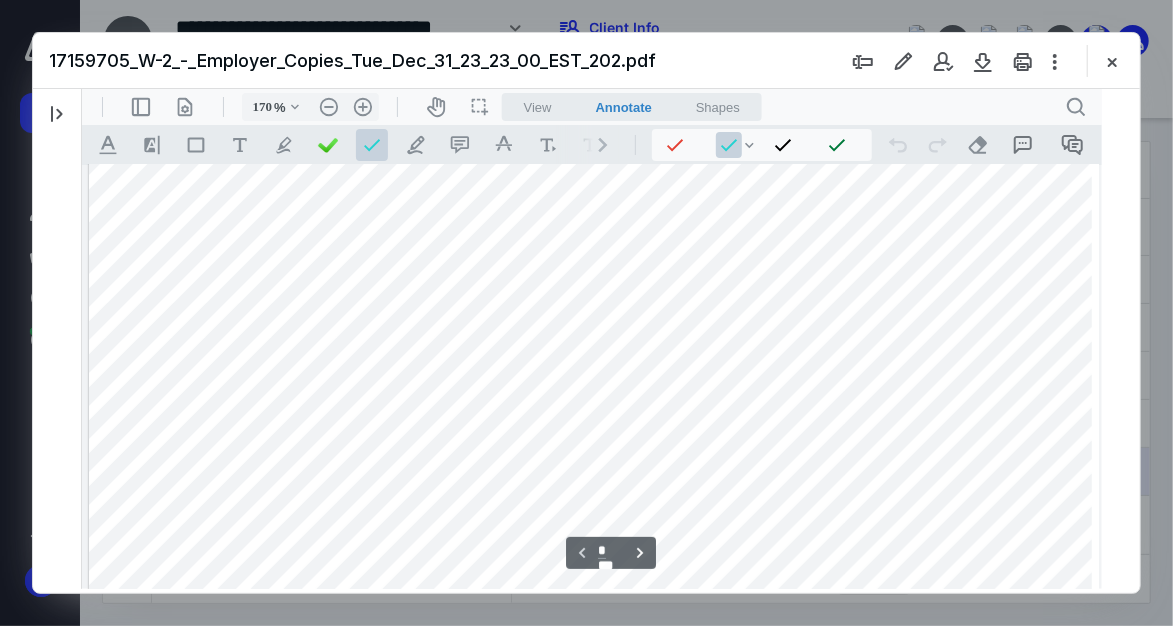 type on "171" 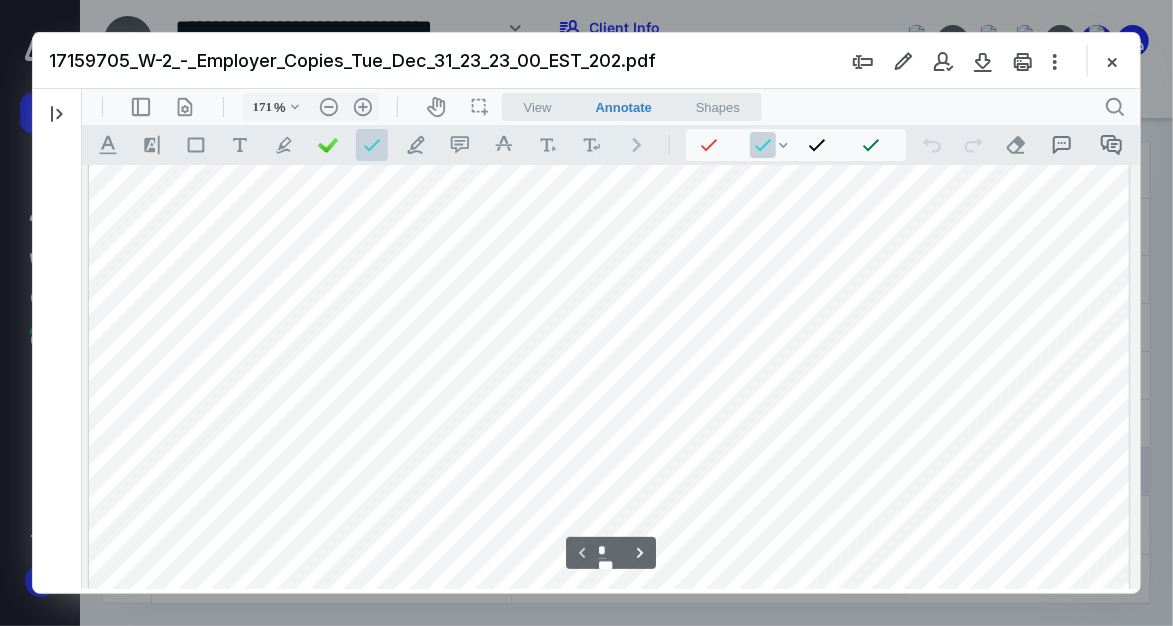 scroll, scrollTop: 935, scrollLeft: 0, axis: vertical 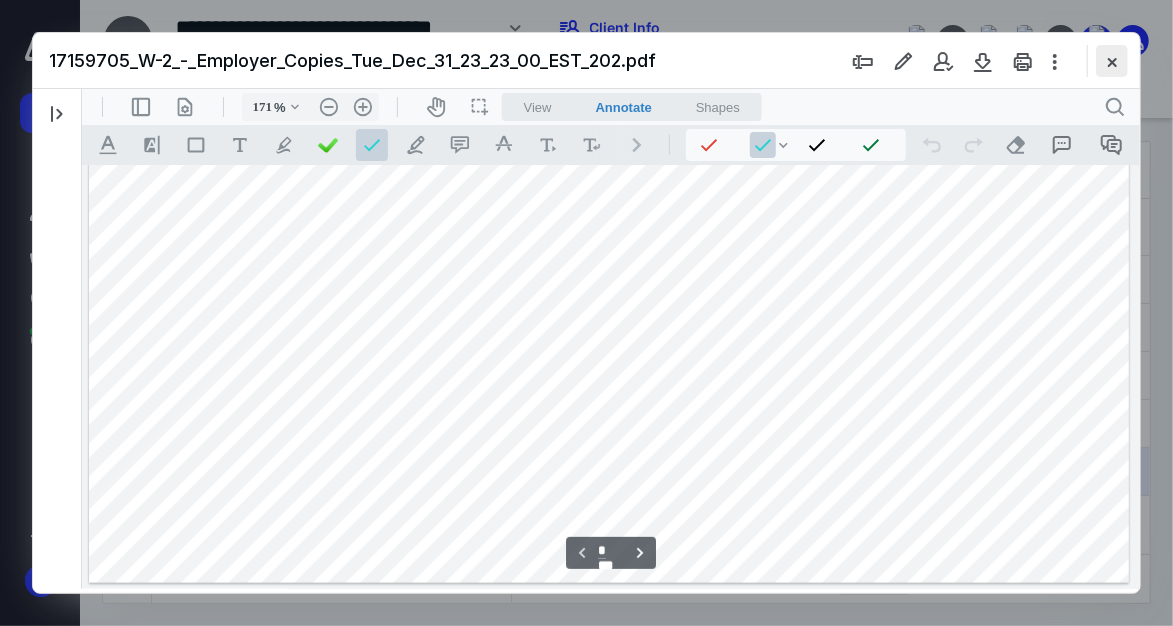 click at bounding box center [1112, 61] 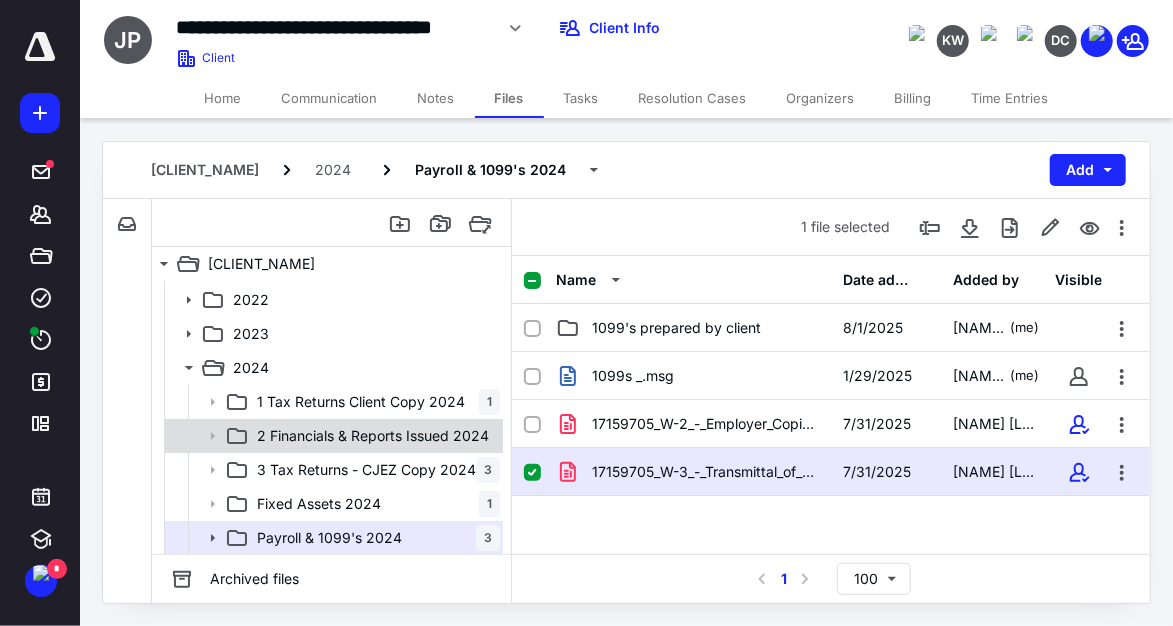 scroll, scrollTop: 0, scrollLeft: 0, axis: both 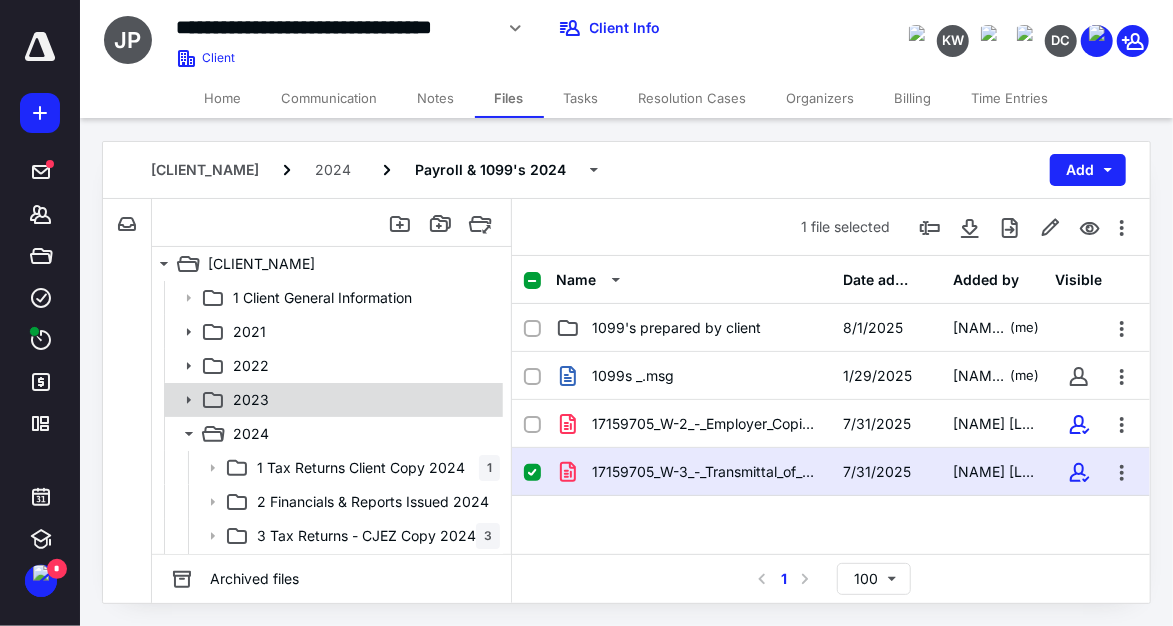 click 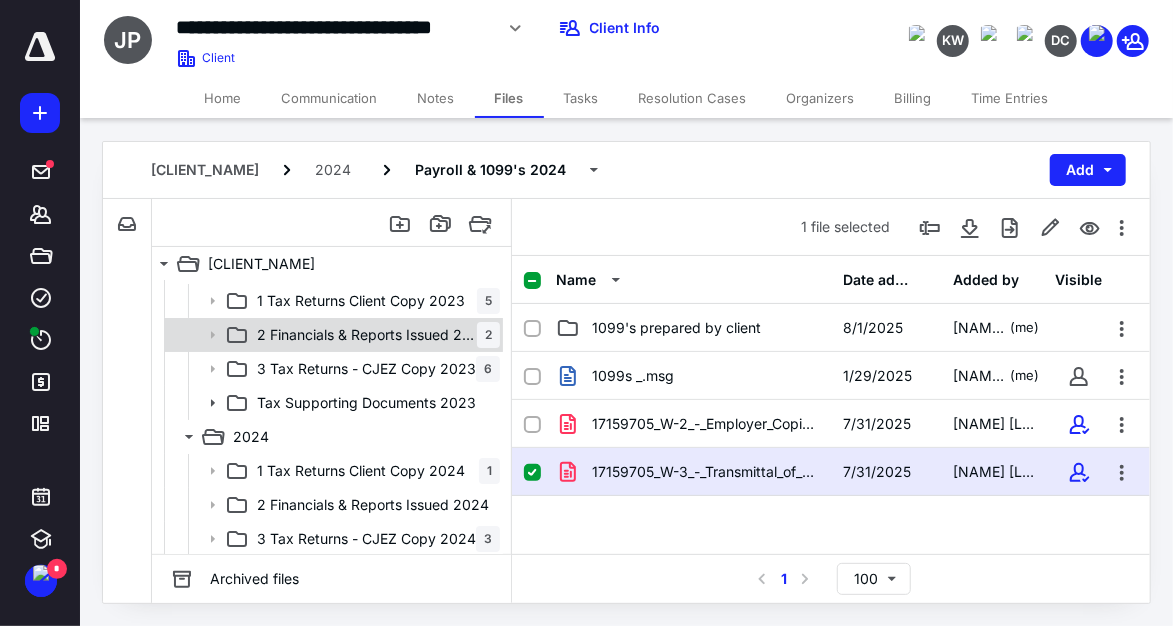 scroll, scrollTop: 187, scrollLeft: 0, axis: vertical 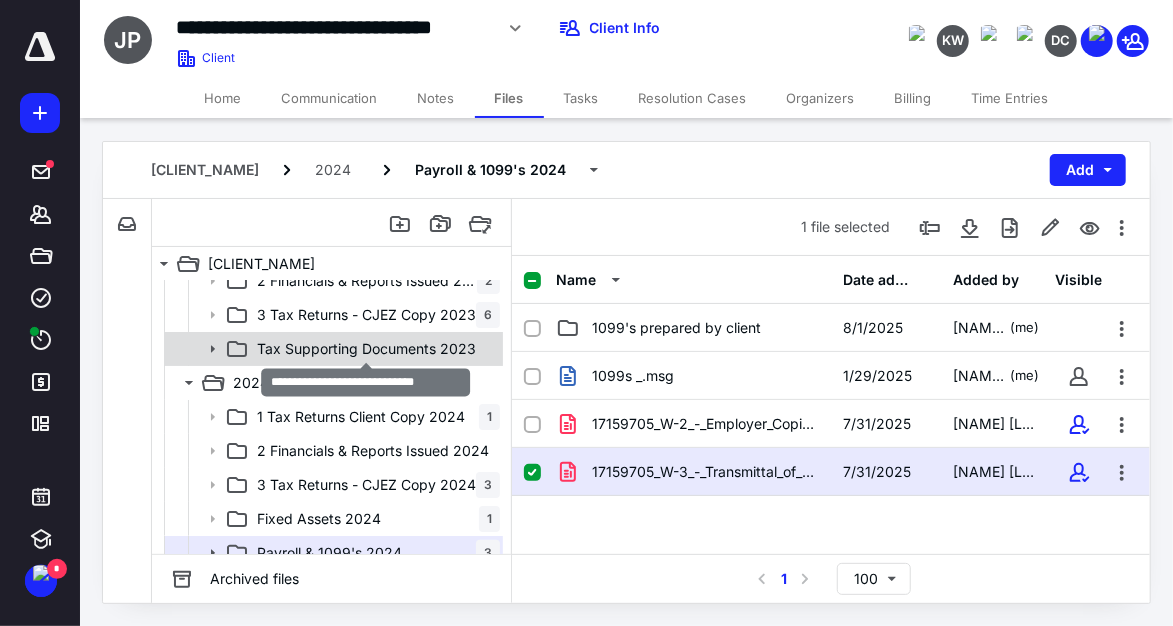 click on "Tax Supporting Documents 2023" at bounding box center (366, 349) 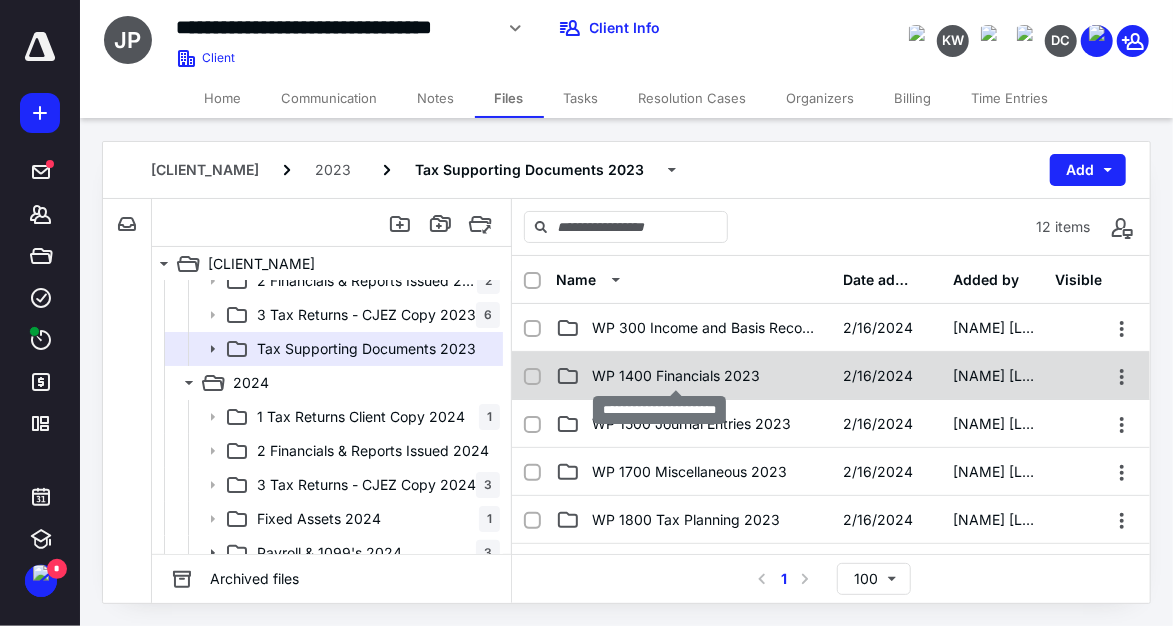 click on "WP 1400 Financials 2023" at bounding box center (676, 376) 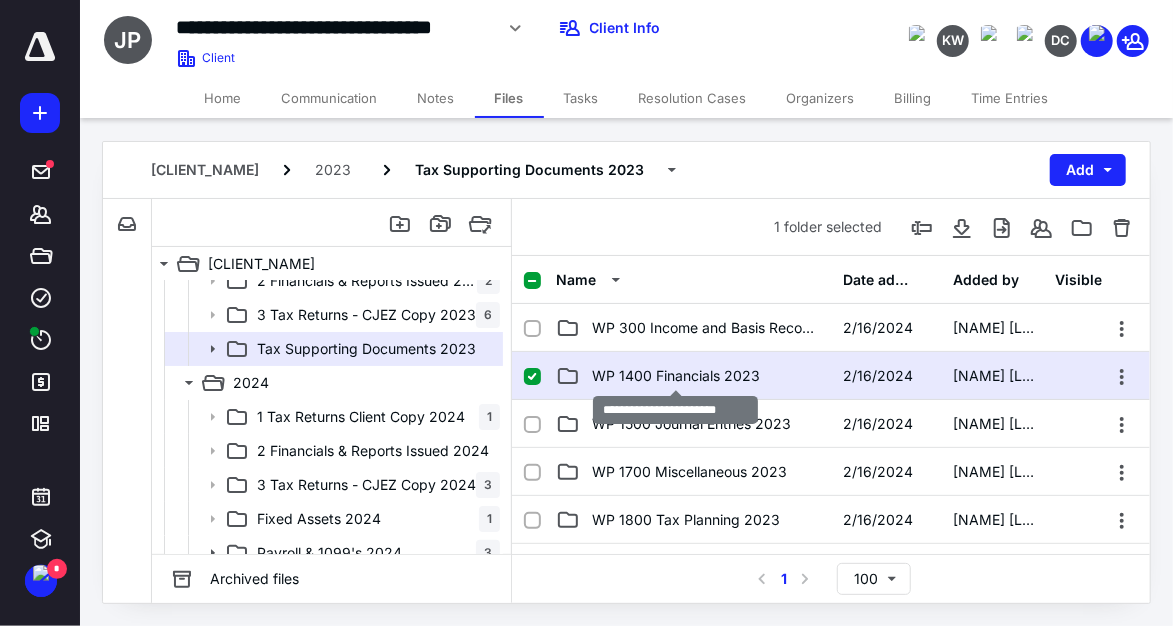 click on "WP 1400 Financials 2023" at bounding box center (676, 376) 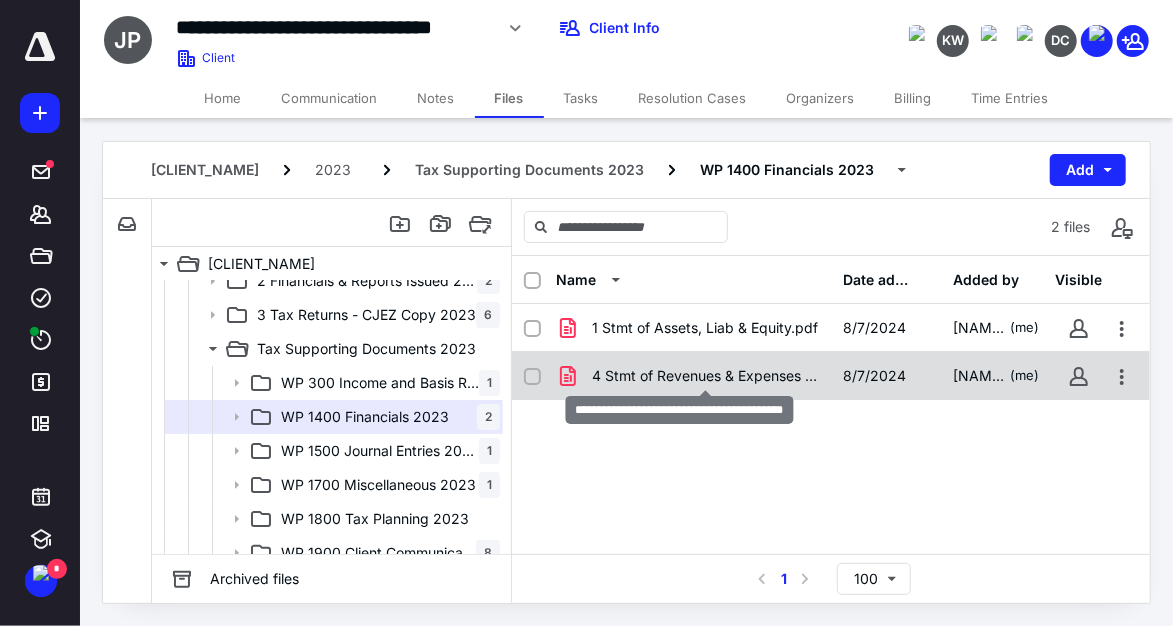 click on "4 Stmt of Revenues & Expenses YTD Comp.pdf" at bounding box center (705, 376) 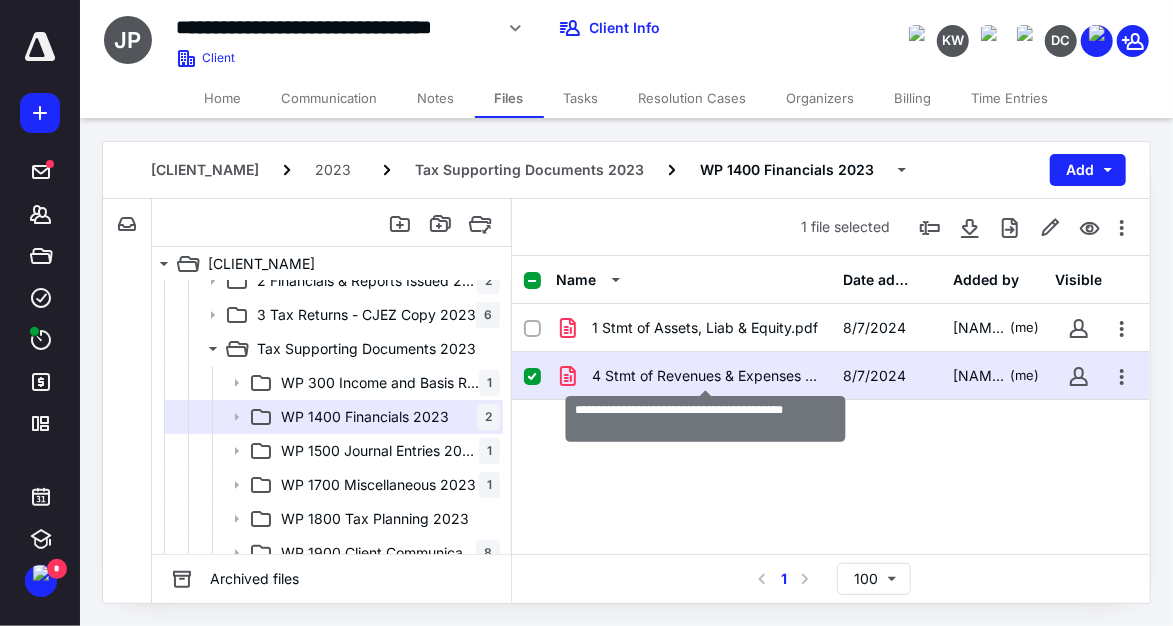 click on "4 Stmt of Revenues & Expenses YTD Comp.pdf" at bounding box center [705, 376] 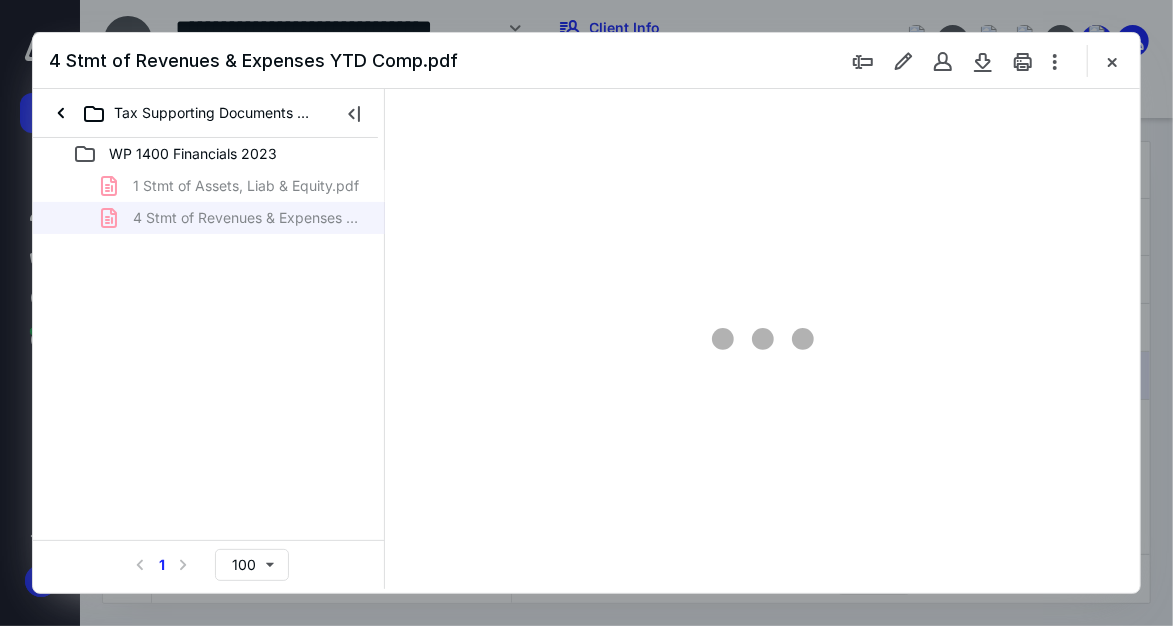 scroll, scrollTop: 0, scrollLeft: 0, axis: both 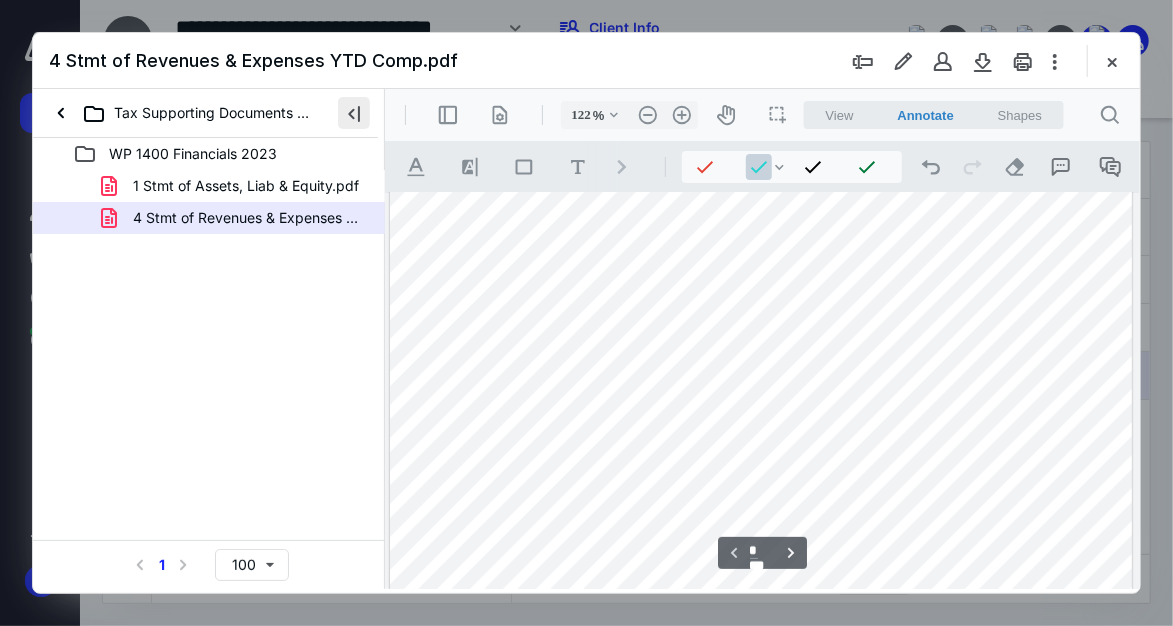 click at bounding box center [354, 113] 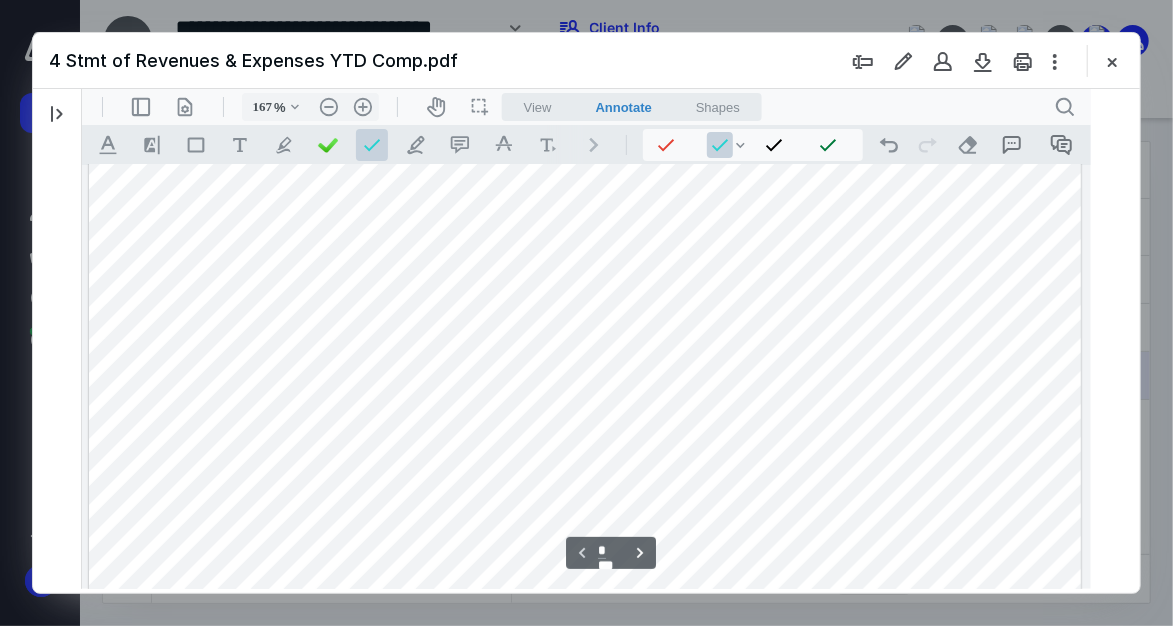 scroll, scrollTop: 82, scrollLeft: 0, axis: vertical 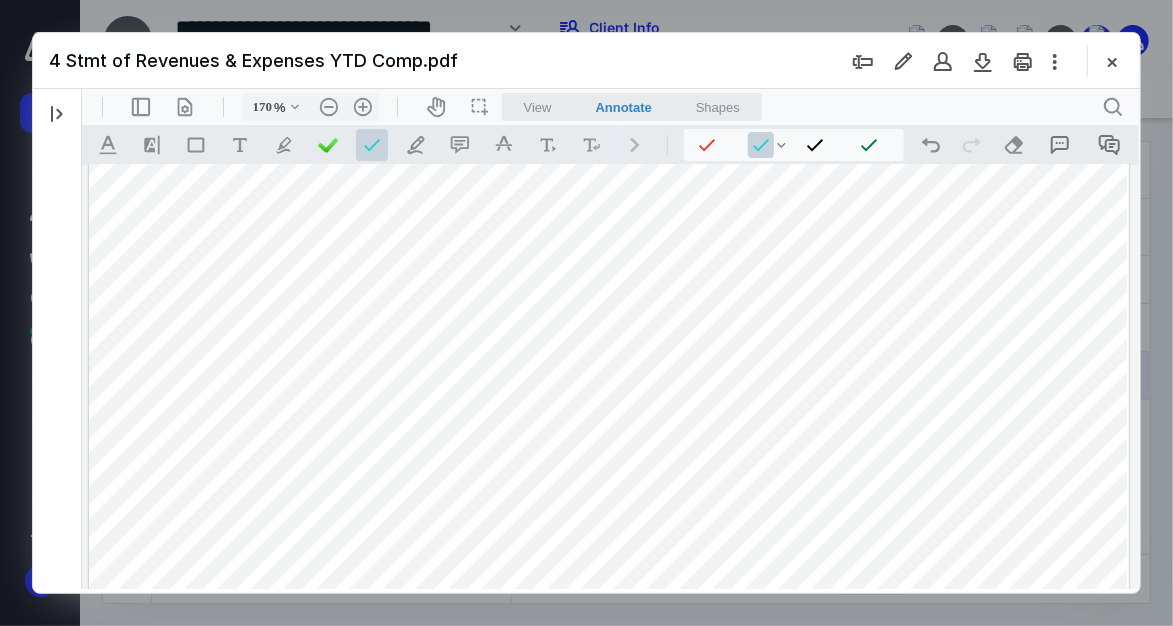 type on "171" 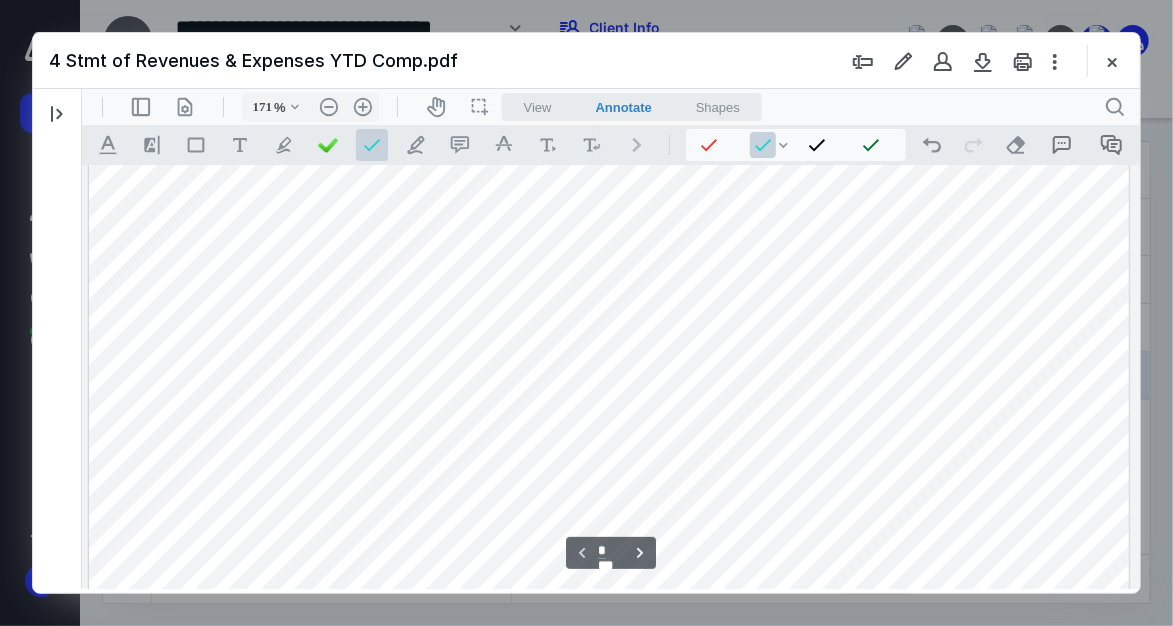 scroll, scrollTop: 935, scrollLeft: 0, axis: vertical 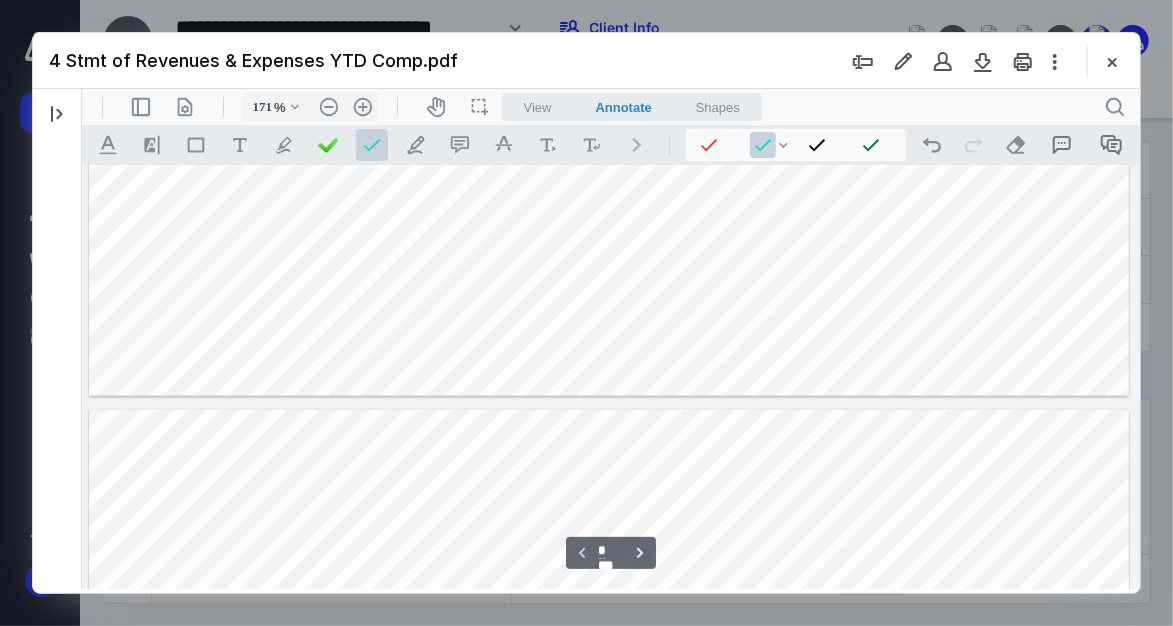 type on "*" 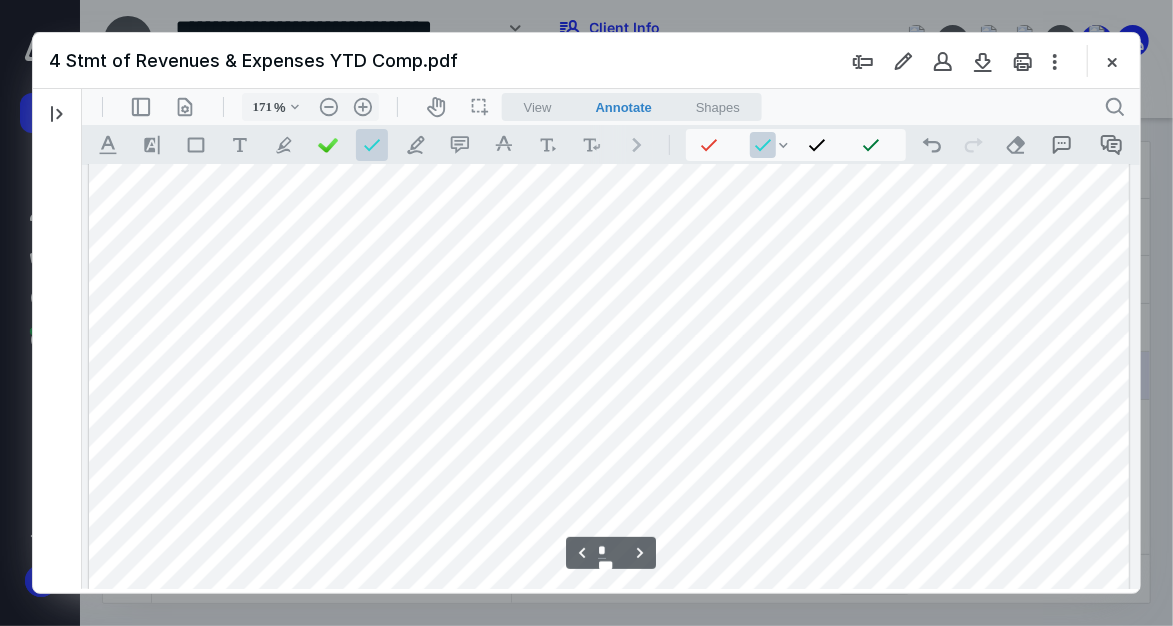 scroll, scrollTop: 1870, scrollLeft: 0, axis: vertical 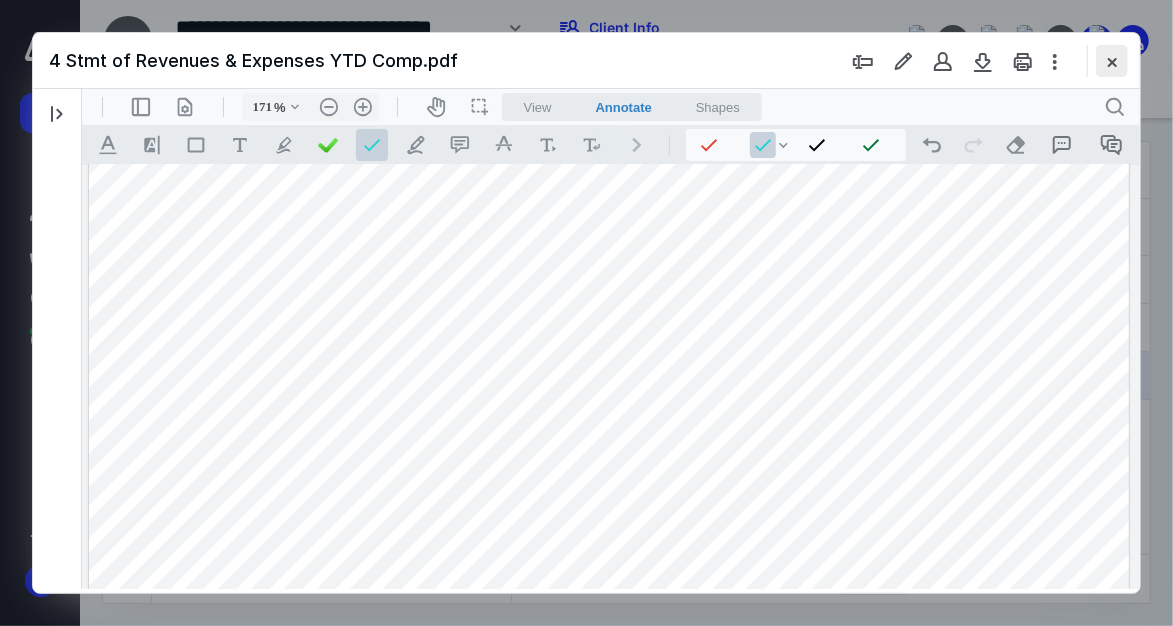 click at bounding box center [1112, 61] 